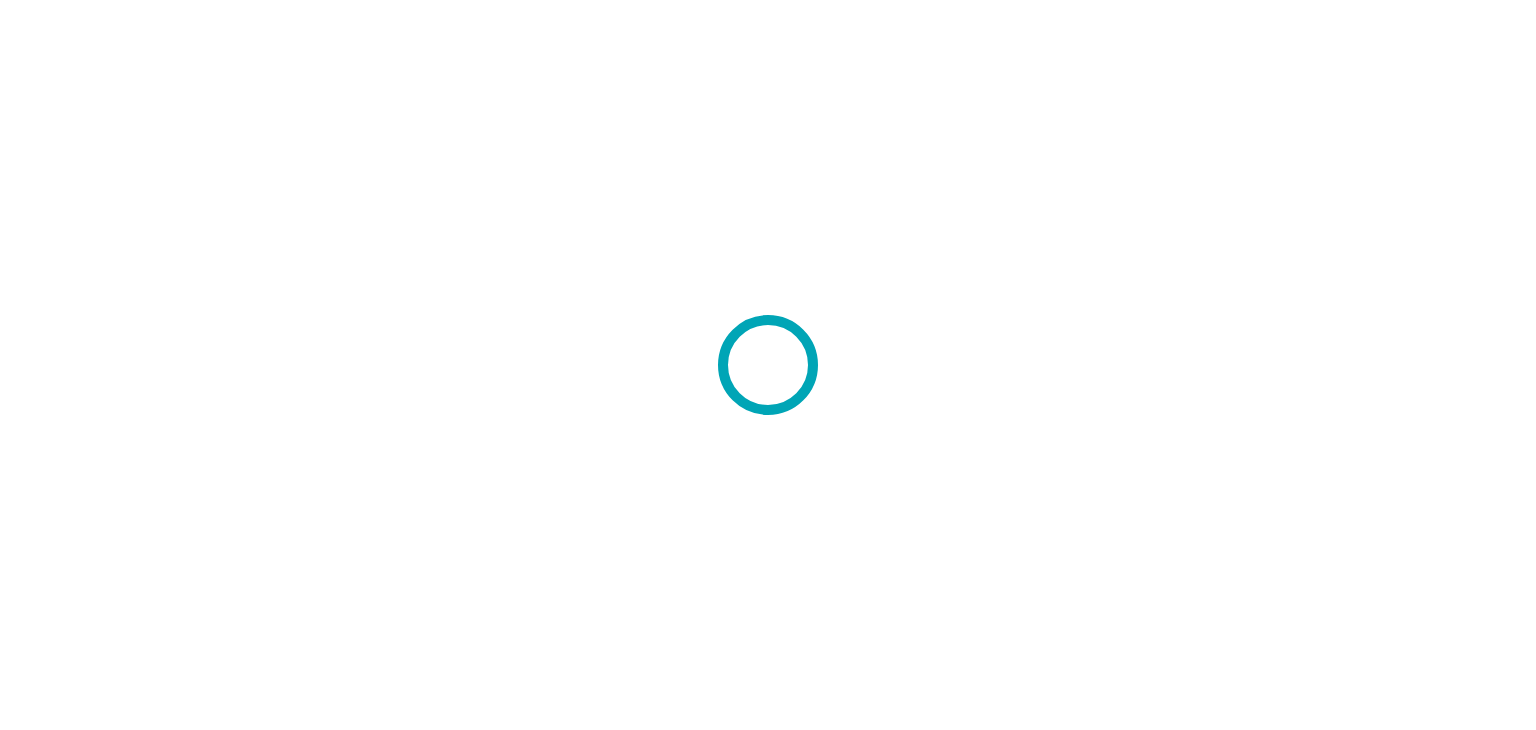 scroll, scrollTop: 0, scrollLeft: 0, axis: both 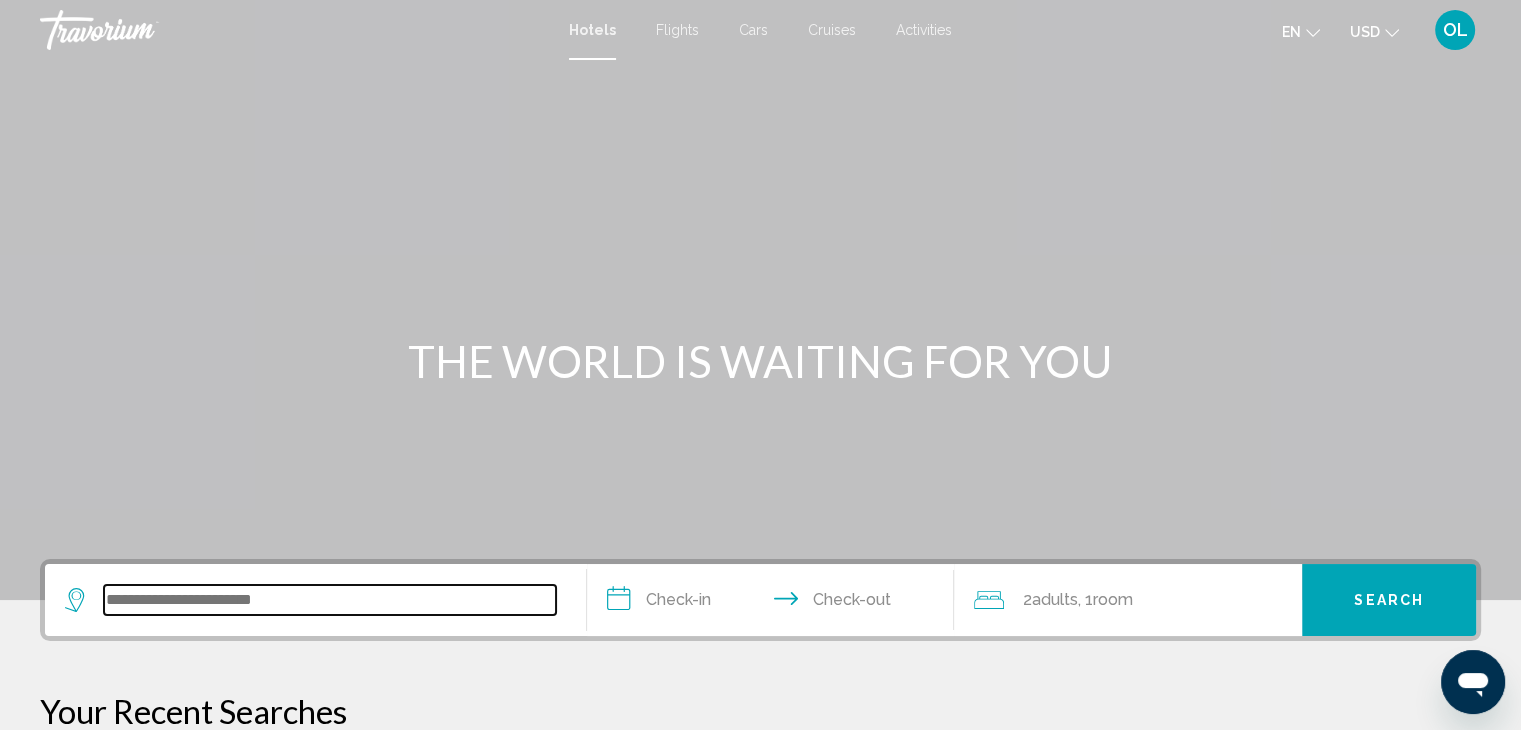 click at bounding box center [330, 600] 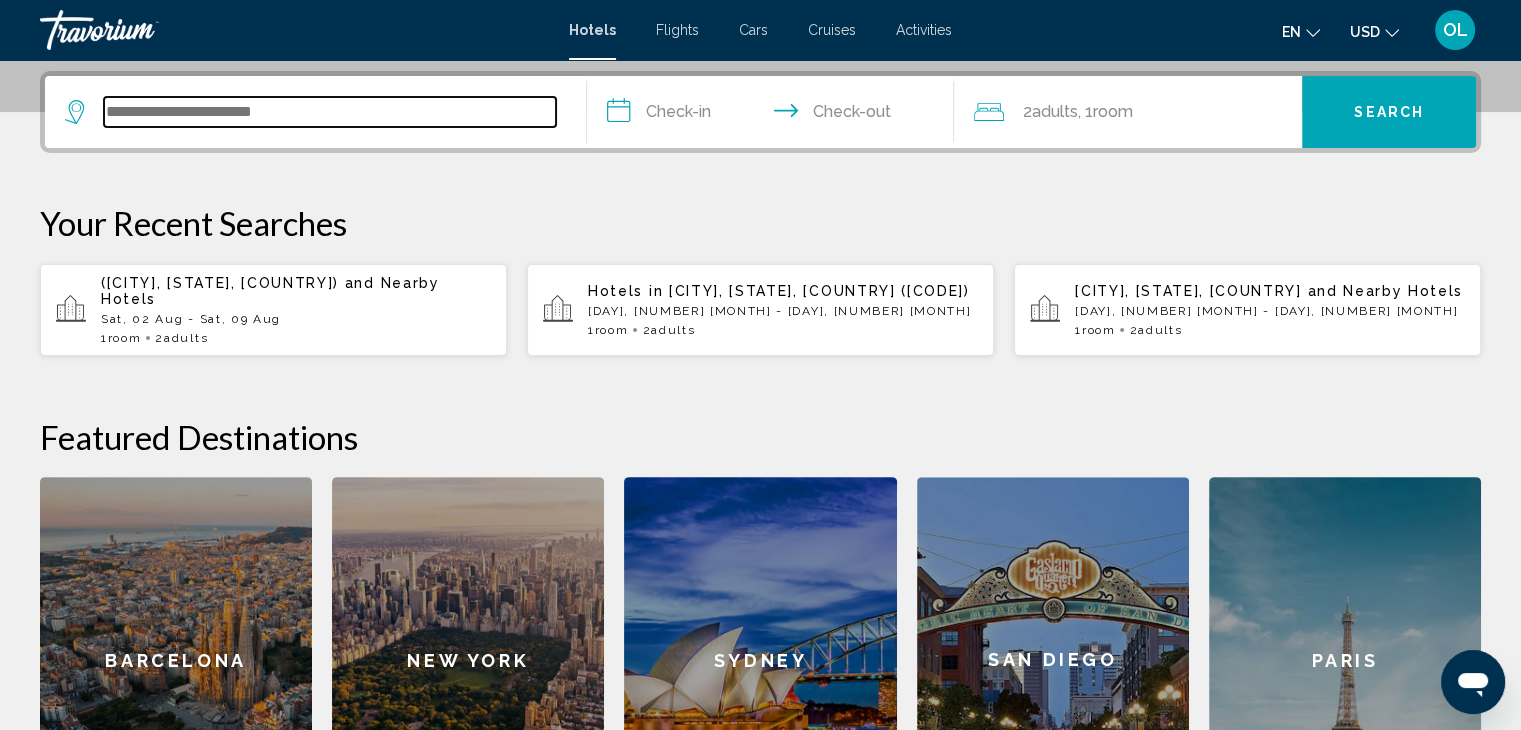 scroll, scrollTop: 493, scrollLeft: 0, axis: vertical 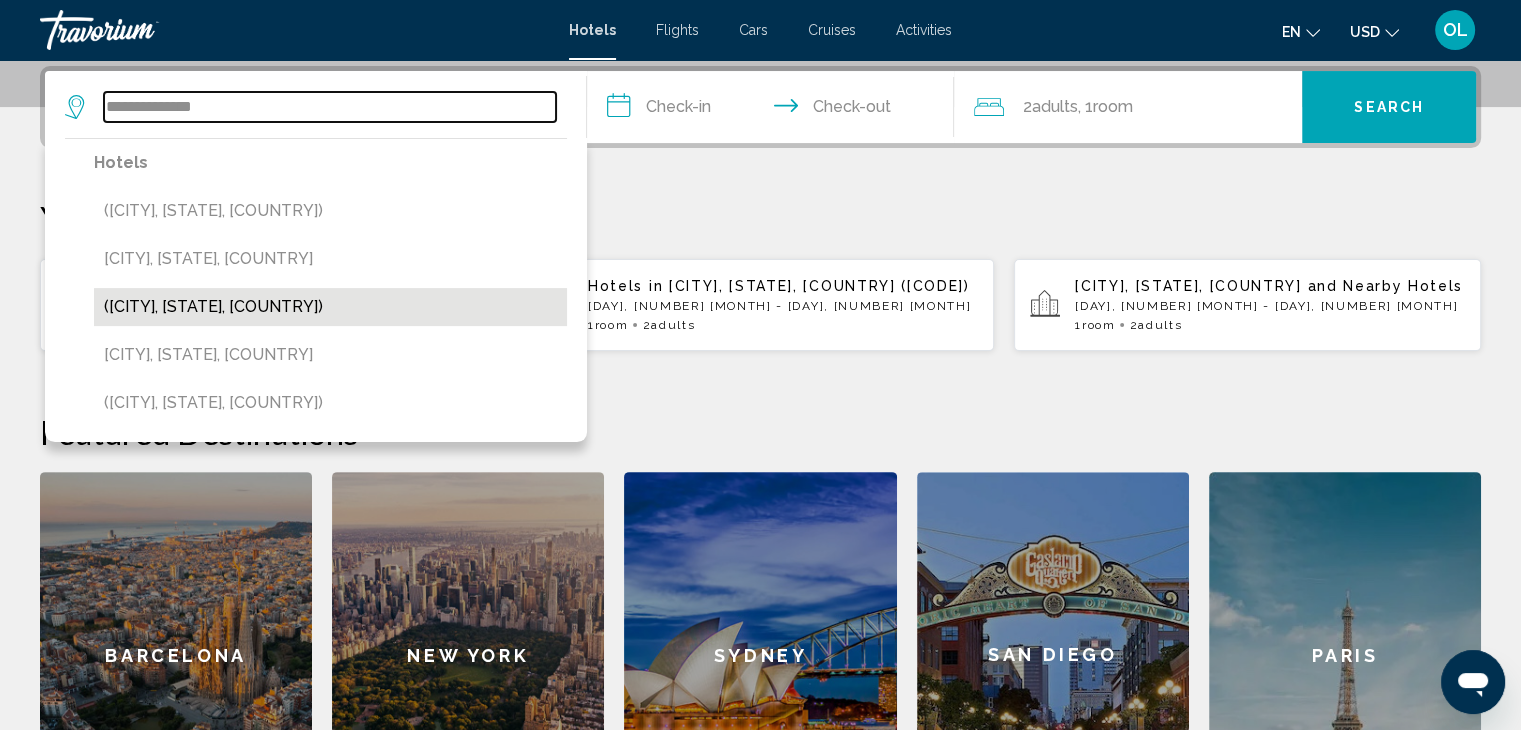 type on "**********" 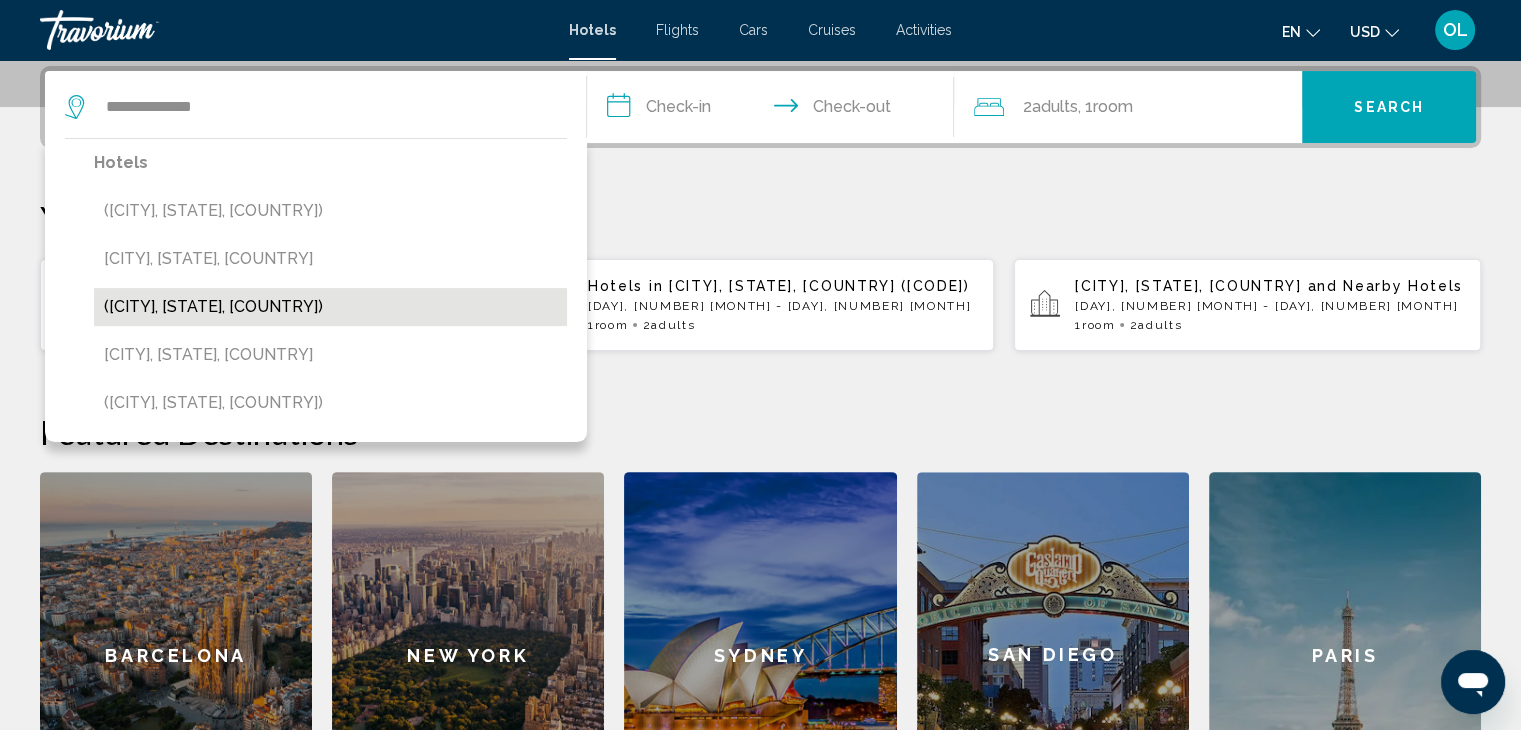 click on "([CITY], [STATE], [COUNTRY])" at bounding box center [330, 307] 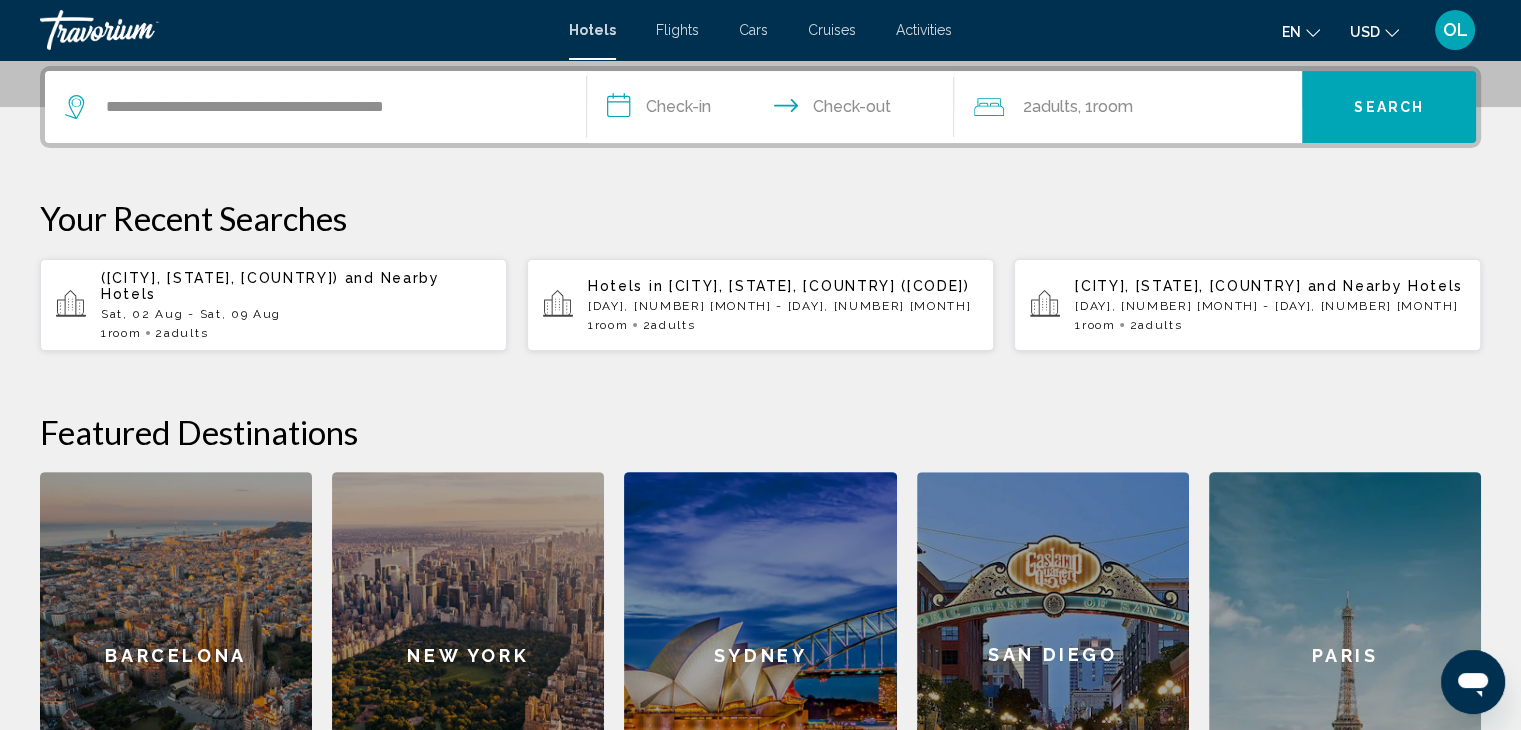 click on "**********" at bounding box center (775, 110) 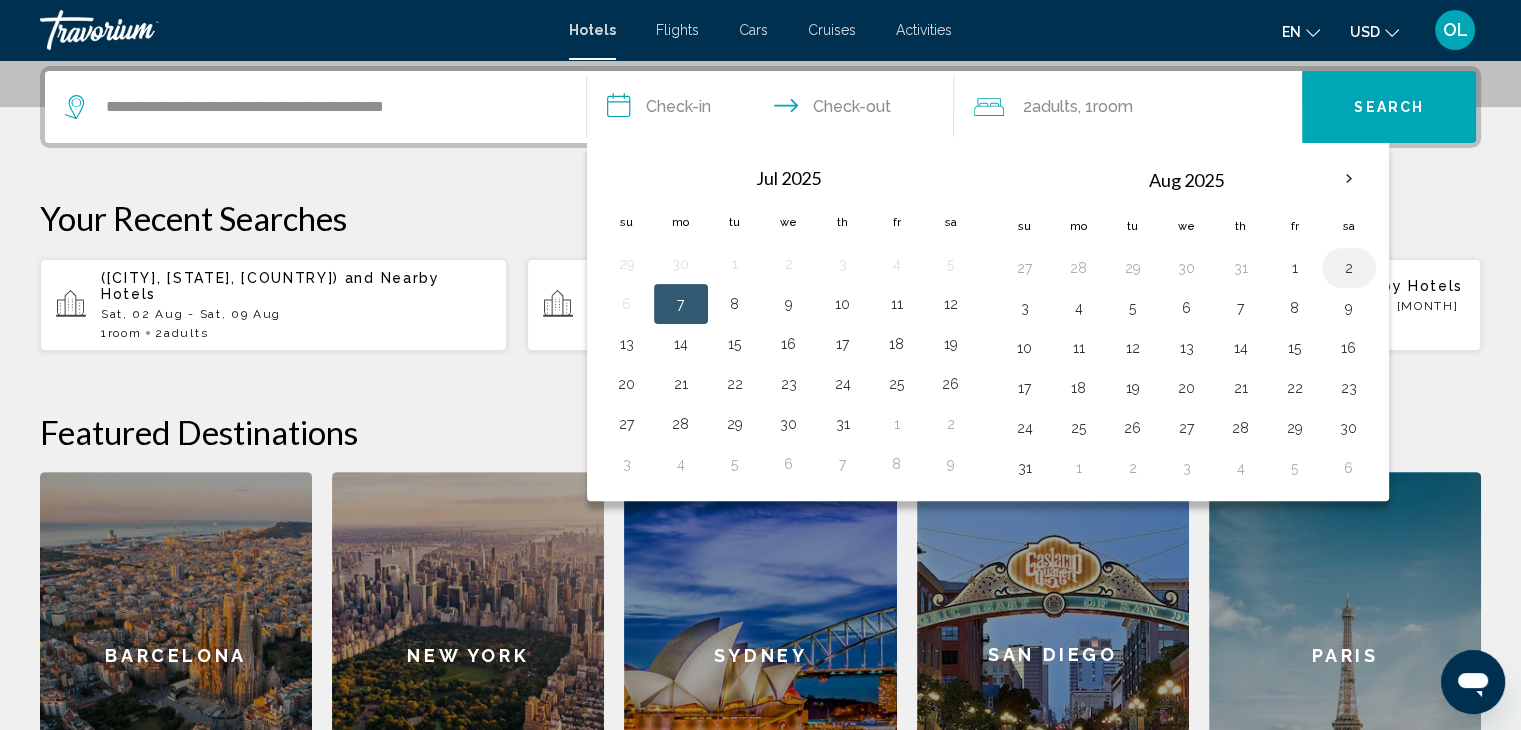click on "2" at bounding box center [1349, 268] 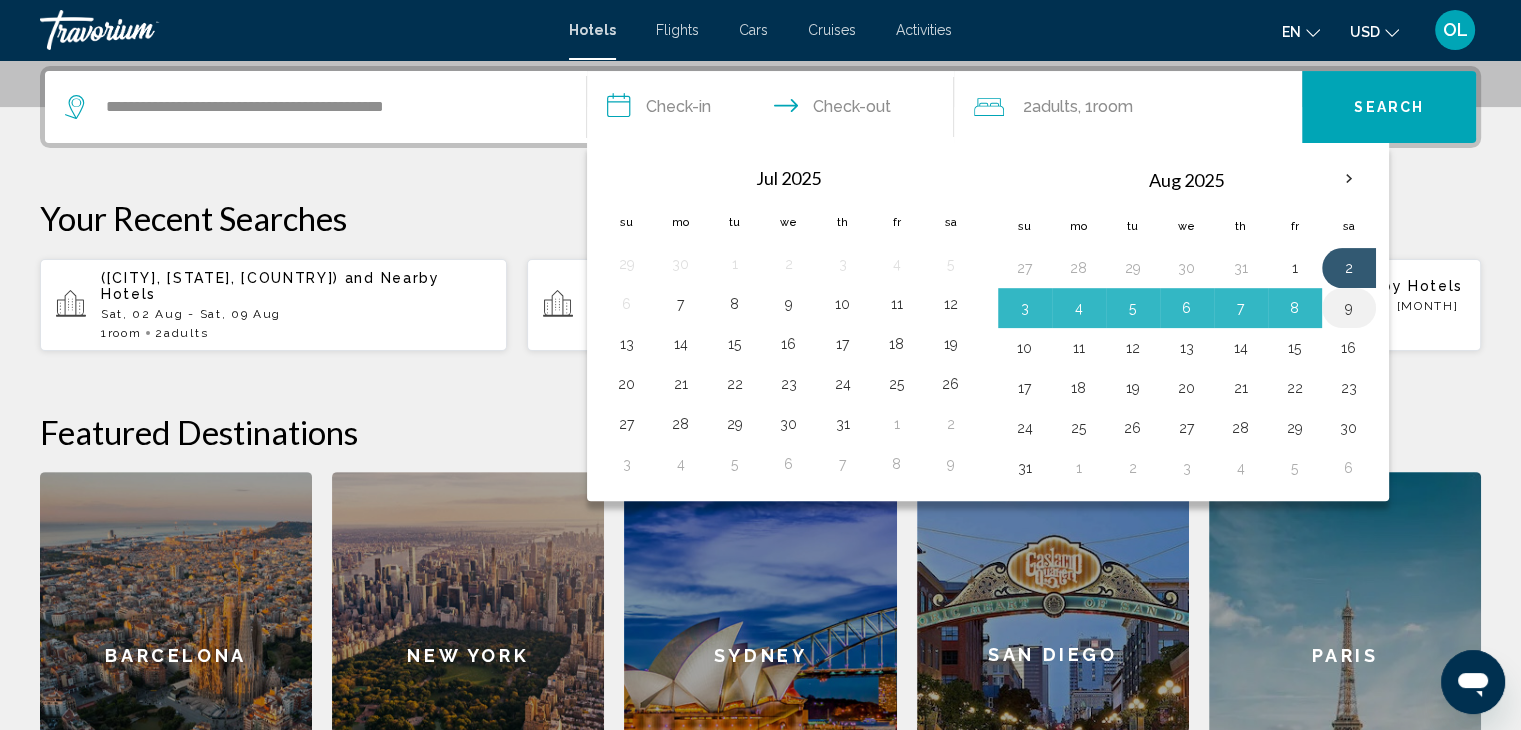 click on "9" at bounding box center (1349, 308) 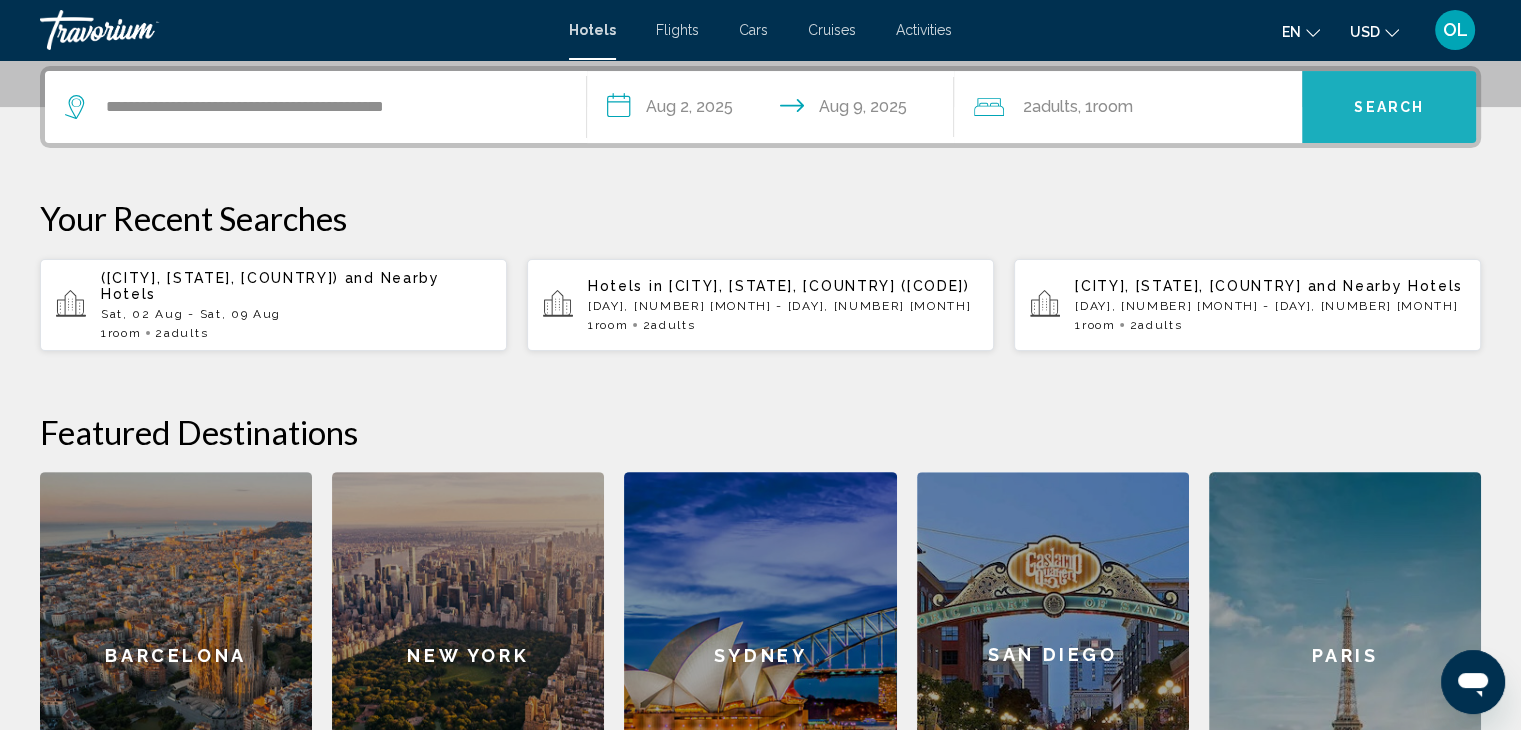 click on "Search" at bounding box center [1389, 108] 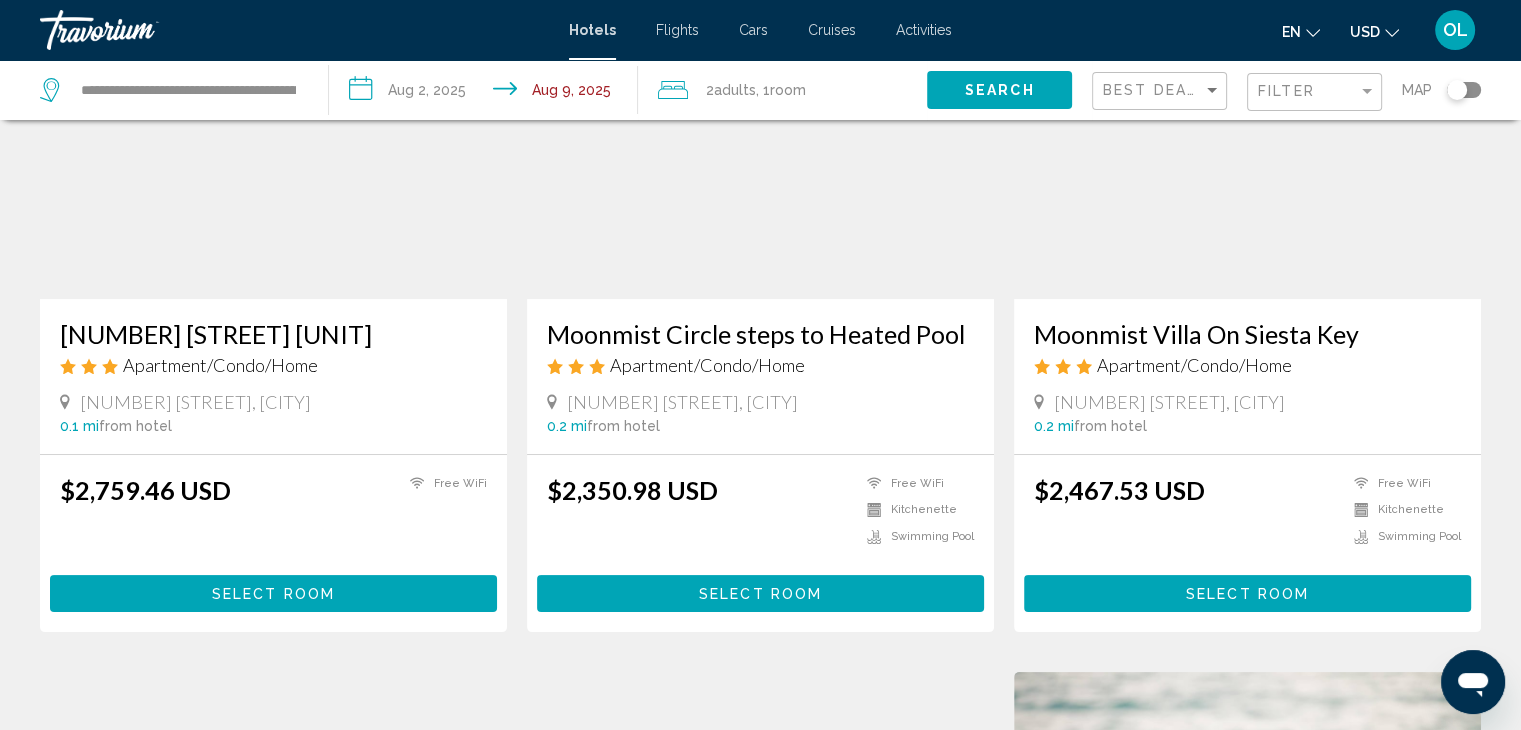 scroll, scrollTop: 0, scrollLeft: 0, axis: both 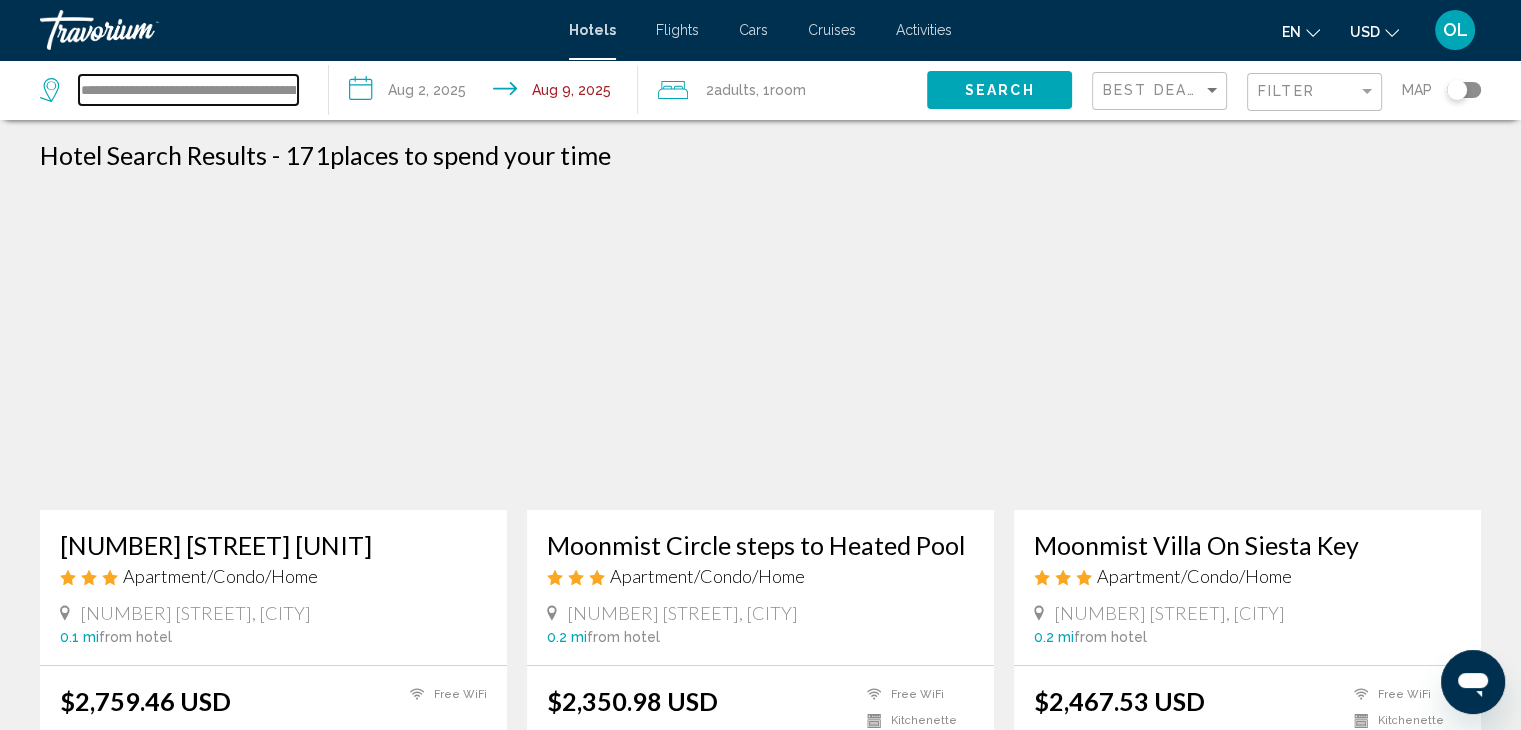 click on "**********" at bounding box center (188, 90) 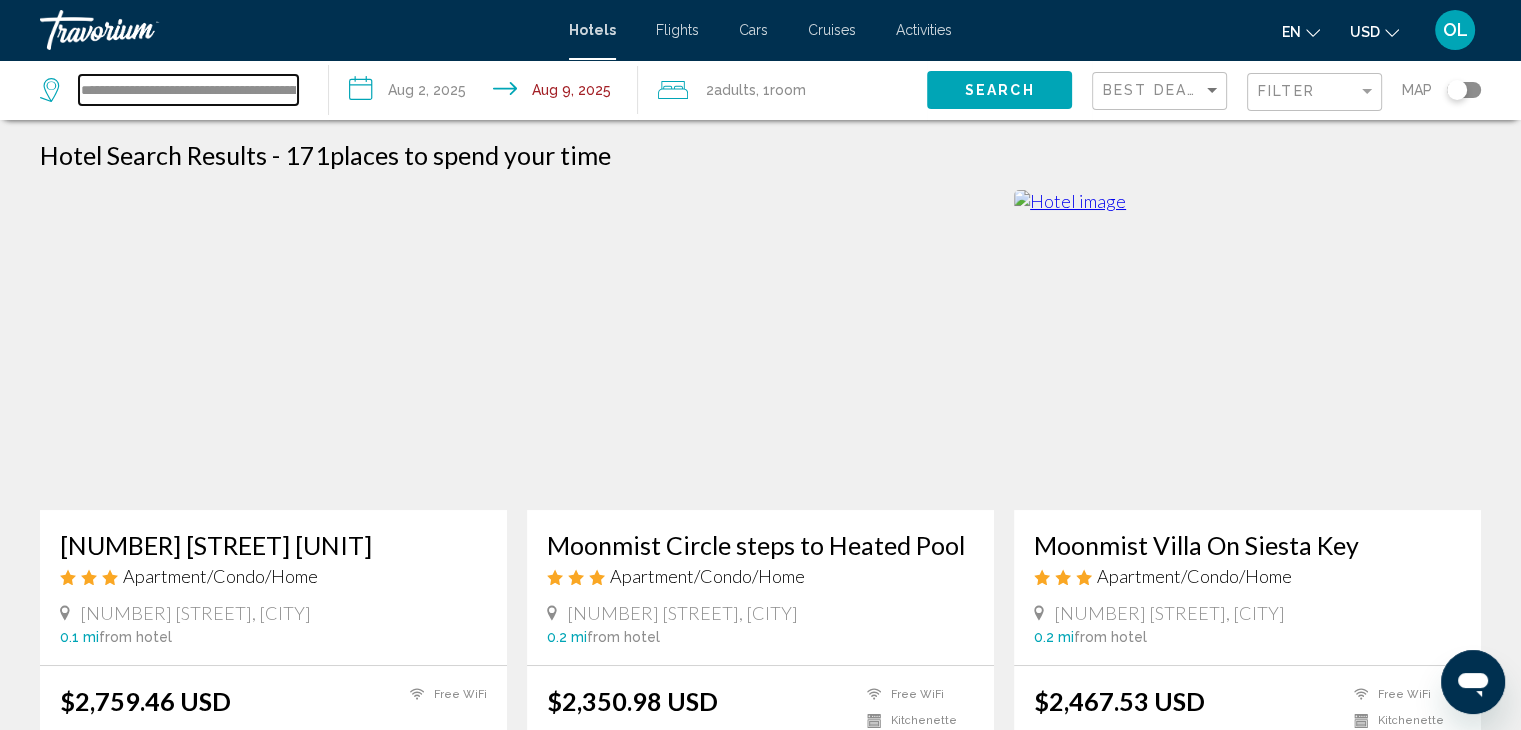 click on "**********" at bounding box center (188, 90) 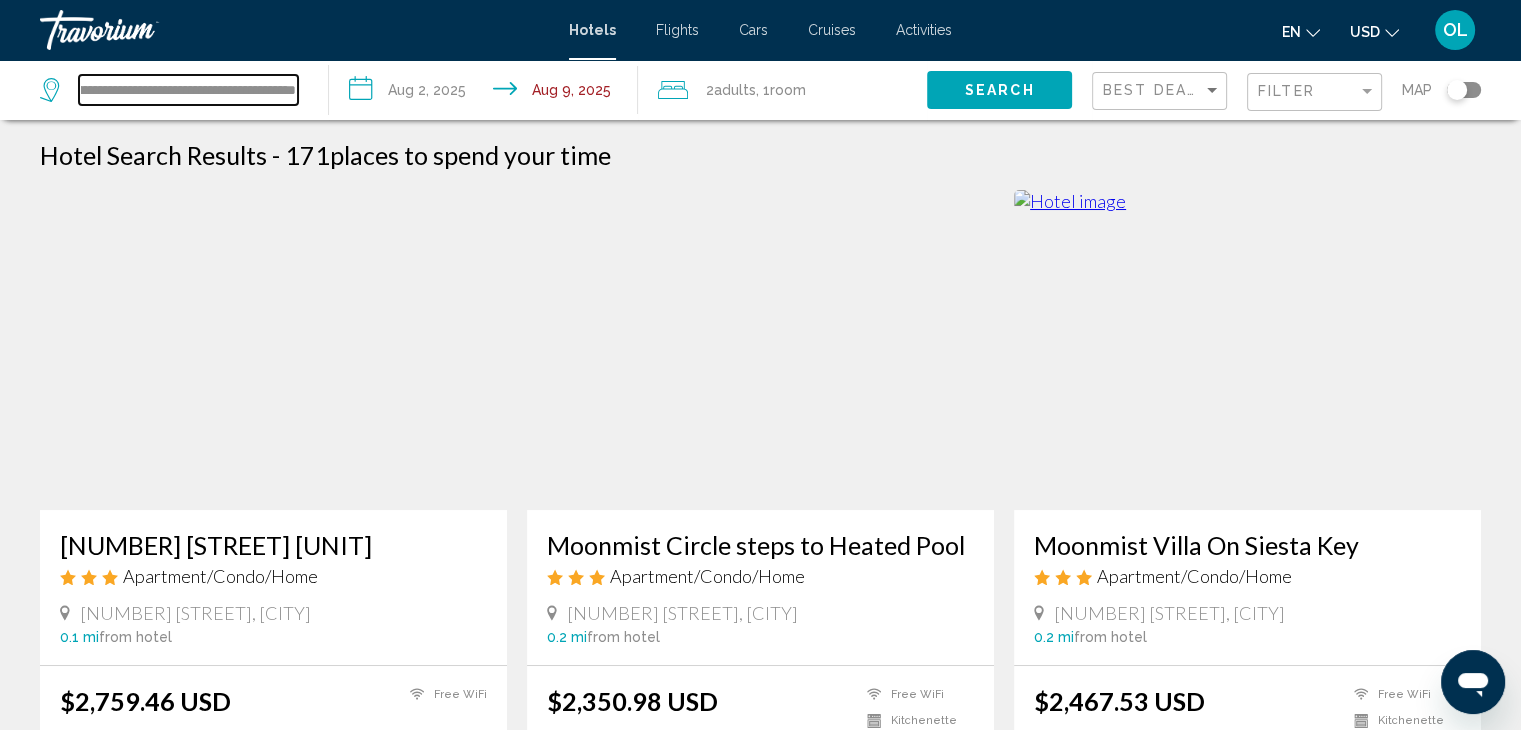 drag, startPoint x: 189, startPoint y: 88, endPoint x: 436, endPoint y: 102, distance: 247.39644 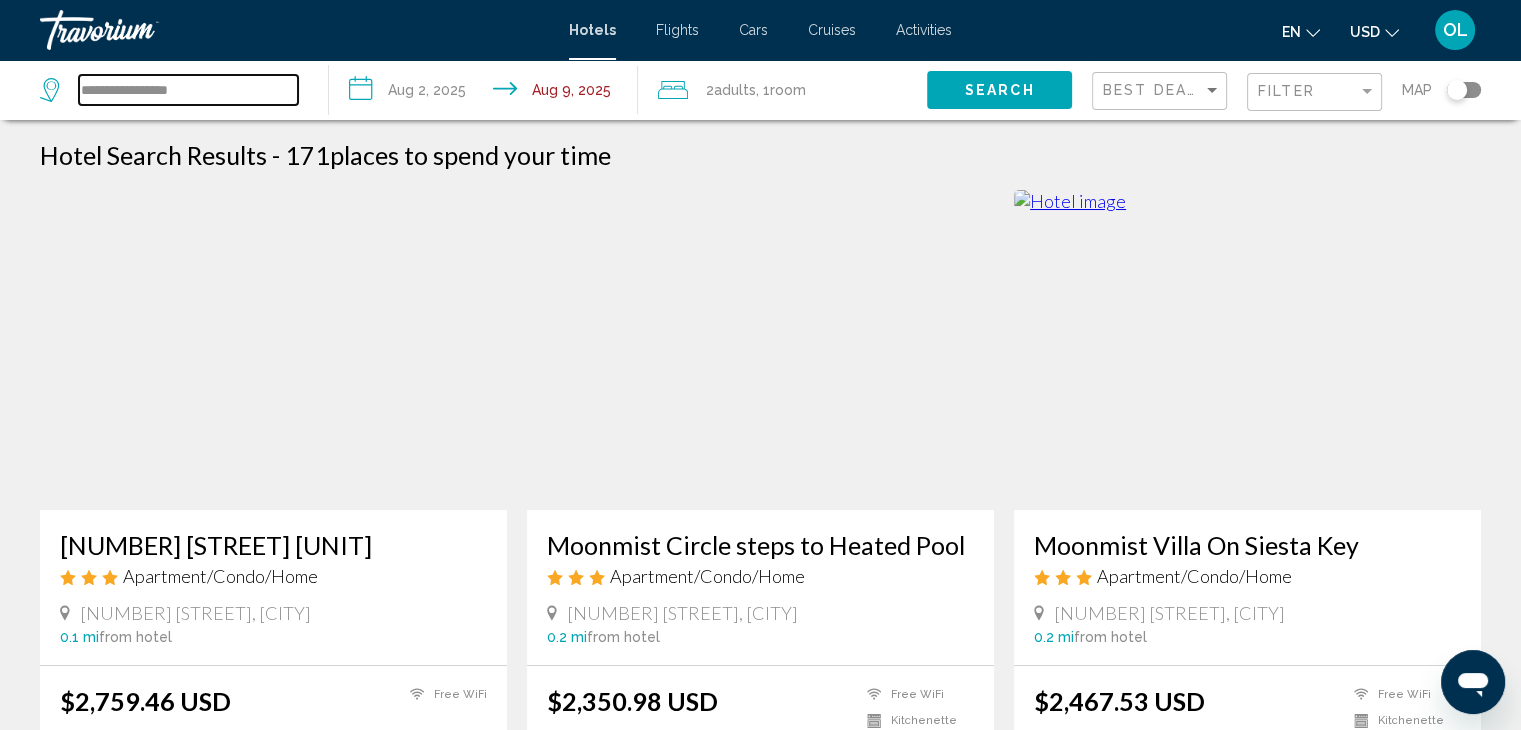 scroll, scrollTop: 0, scrollLeft: 0, axis: both 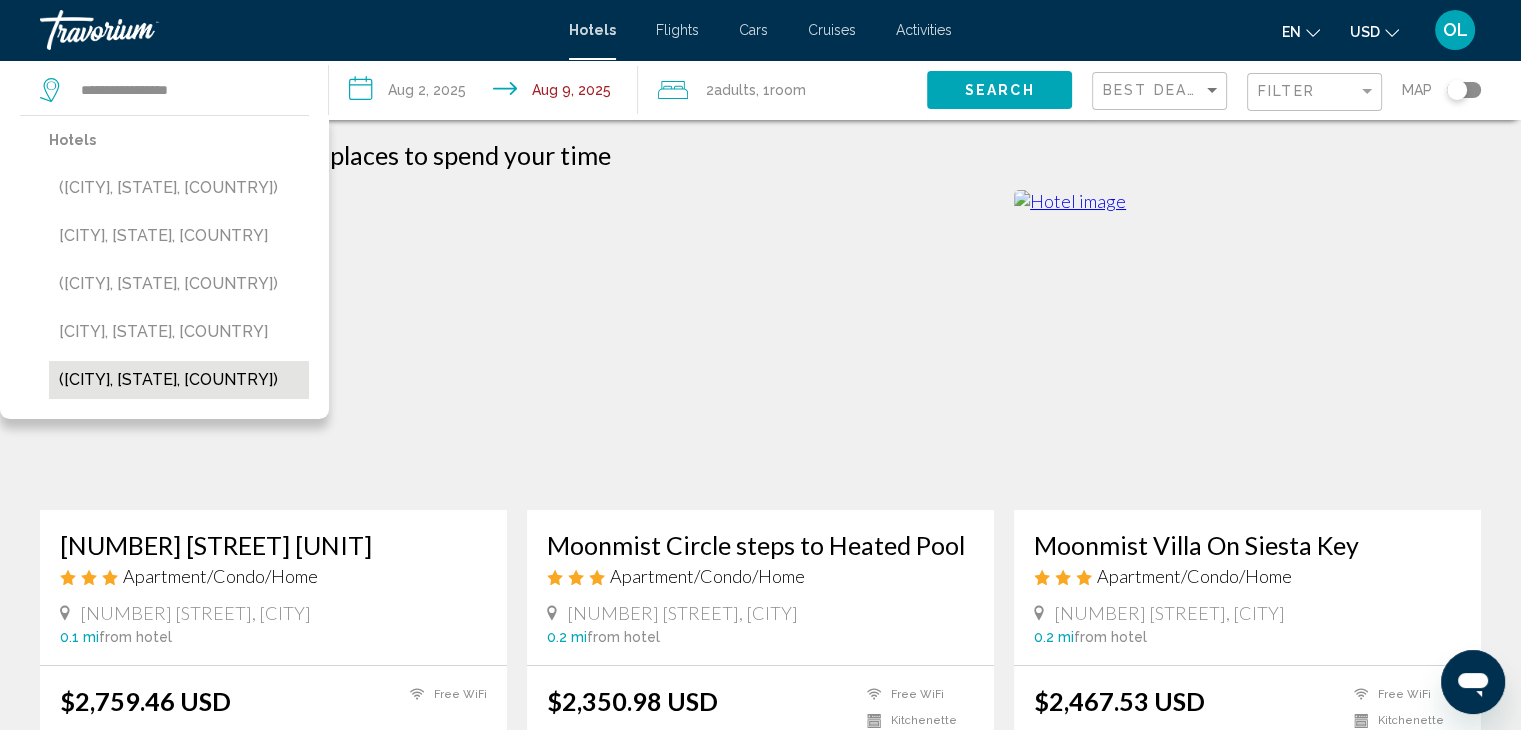 click on "([CITY], [STATE], [COUNTRY])" at bounding box center [179, 380] 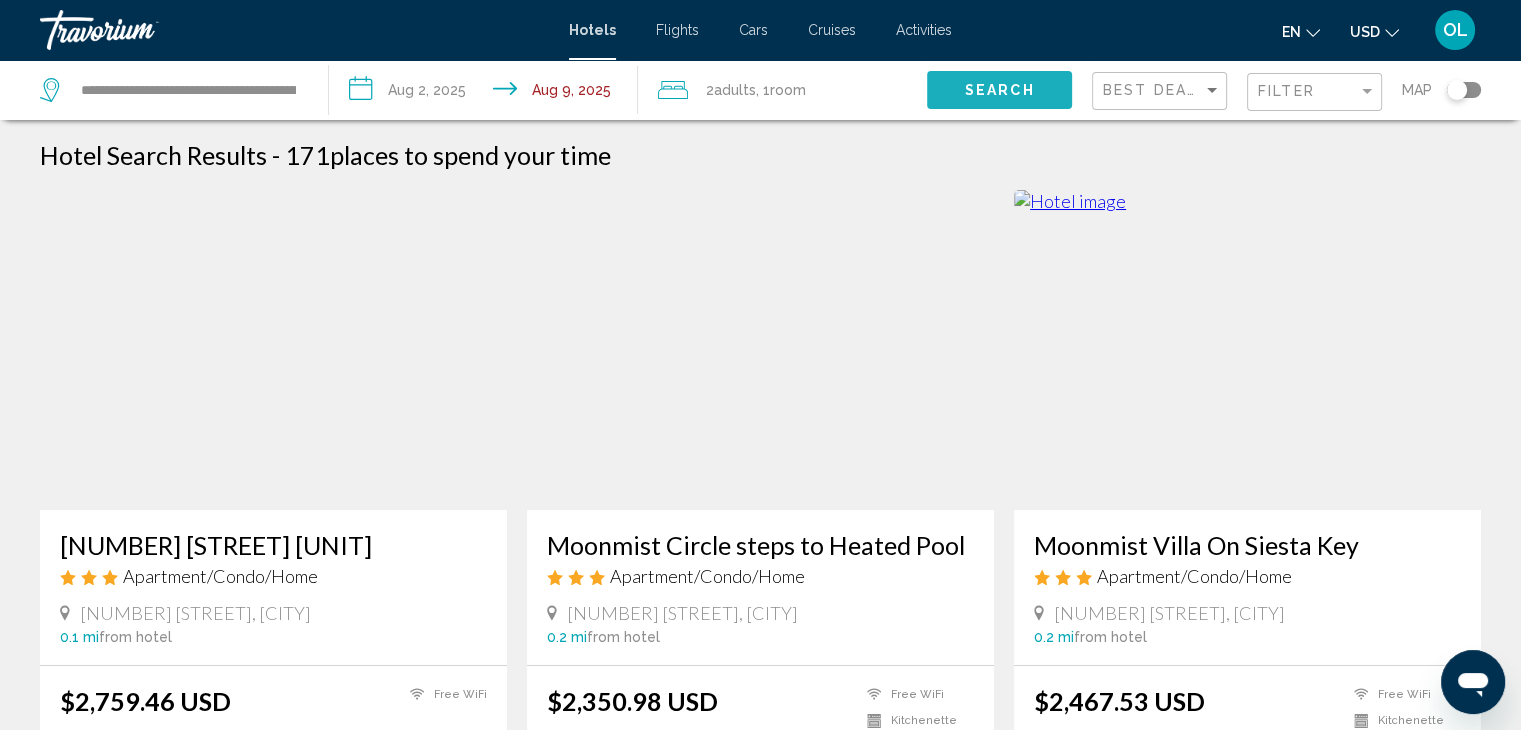 click on "Search" at bounding box center [1000, 91] 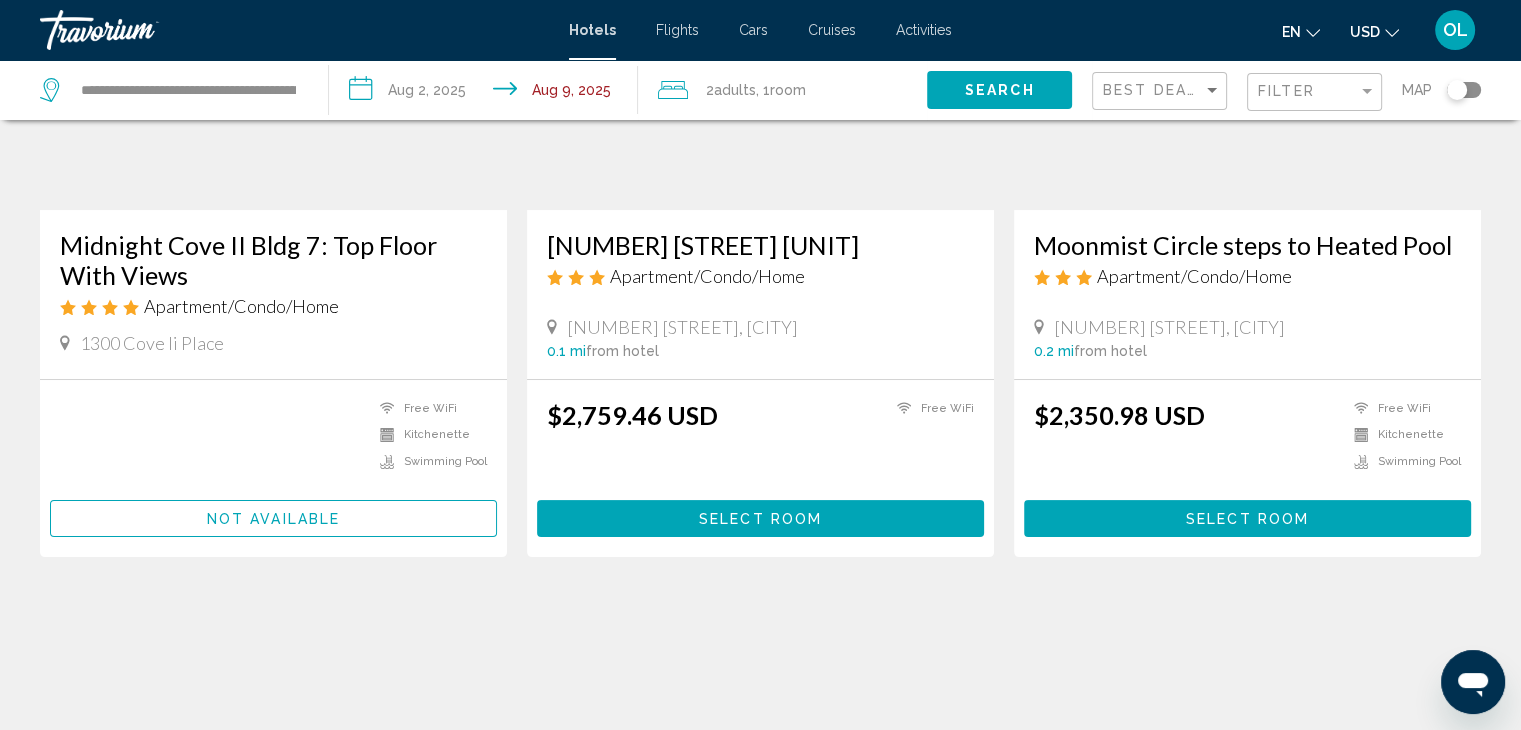 scroll, scrollTop: 0, scrollLeft: 0, axis: both 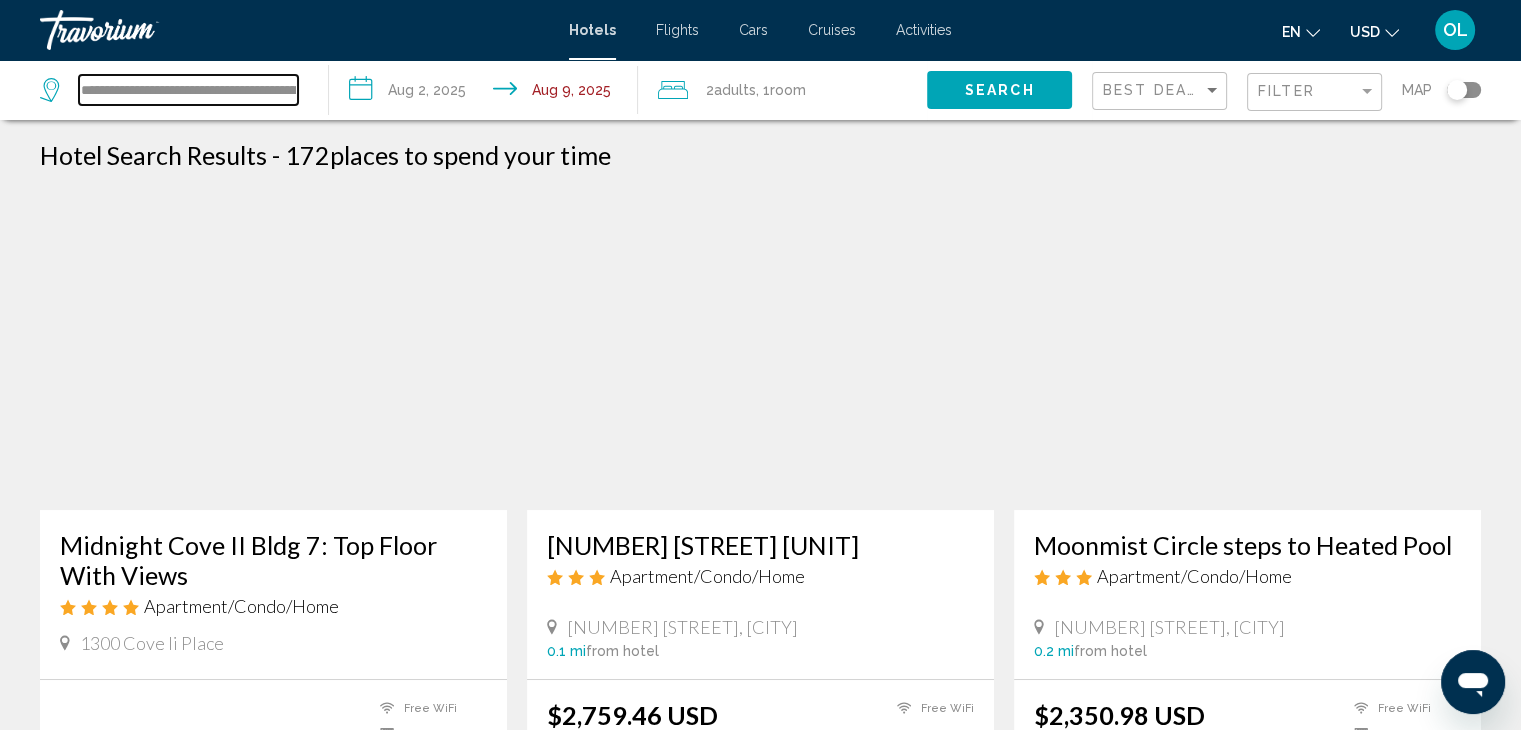 click on "**********" at bounding box center (188, 90) 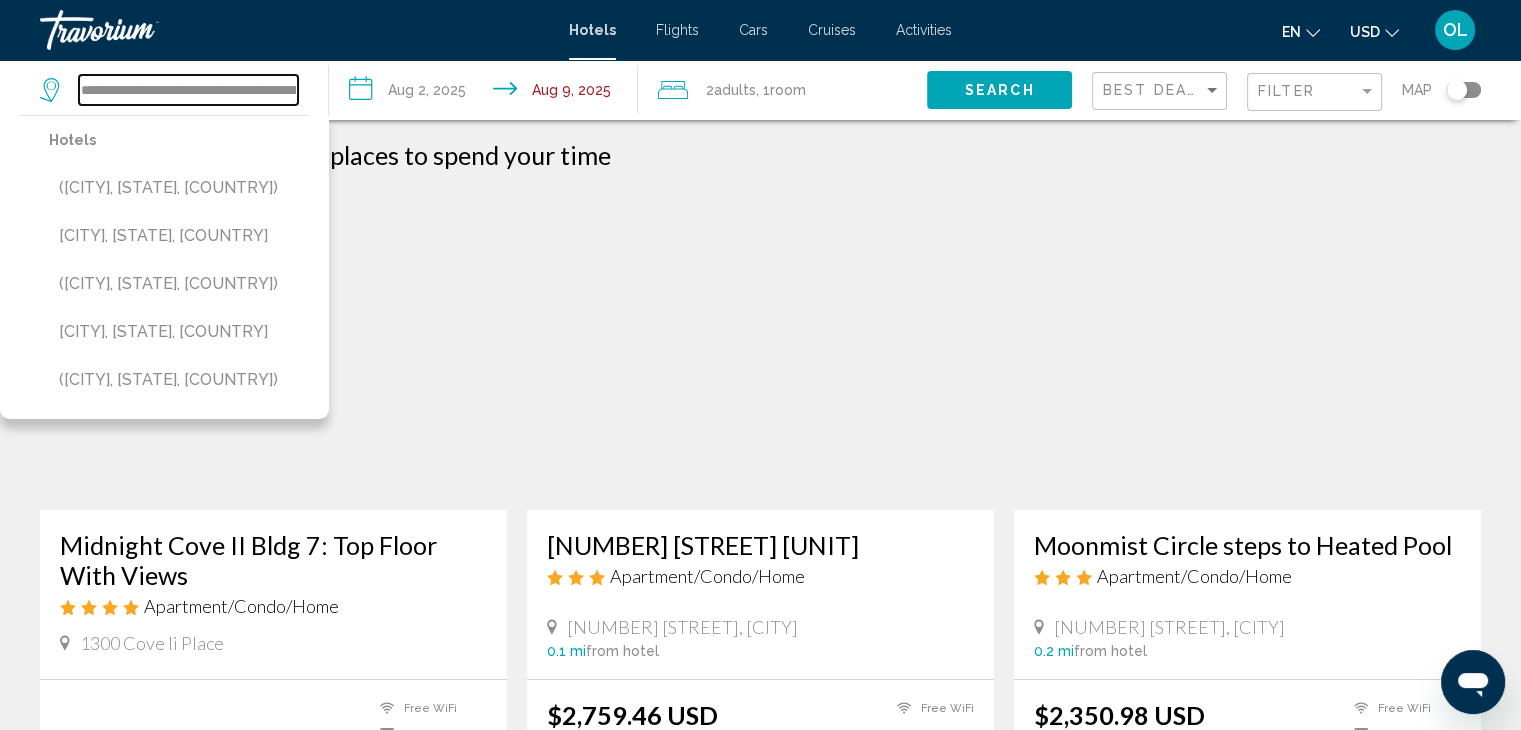 scroll, scrollTop: 0, scrollLeft: 205, axis: horizontal 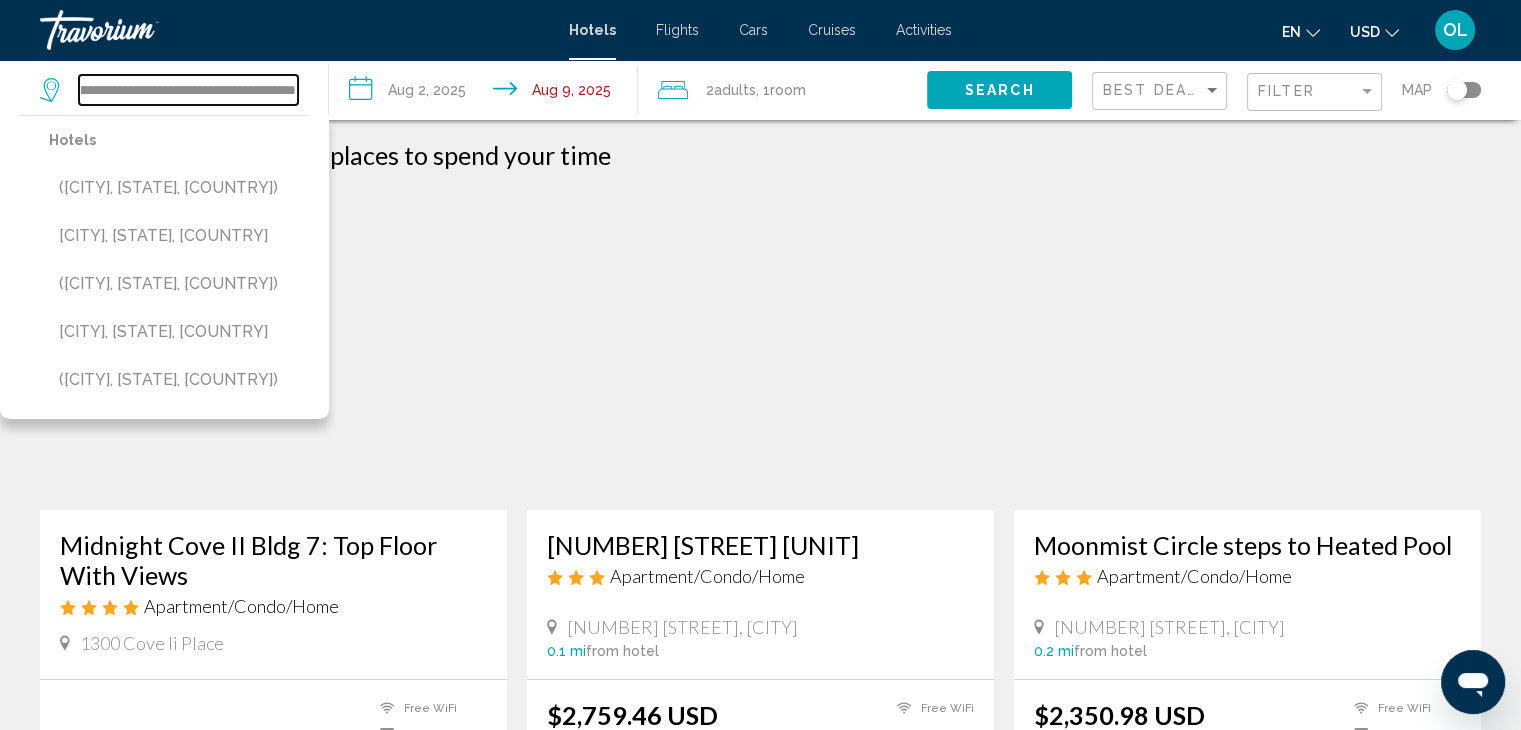 drag, startPoint x: 187, startPoint y: 89, endPoint x: 414, endPoint y: 103, distance: 227.4313 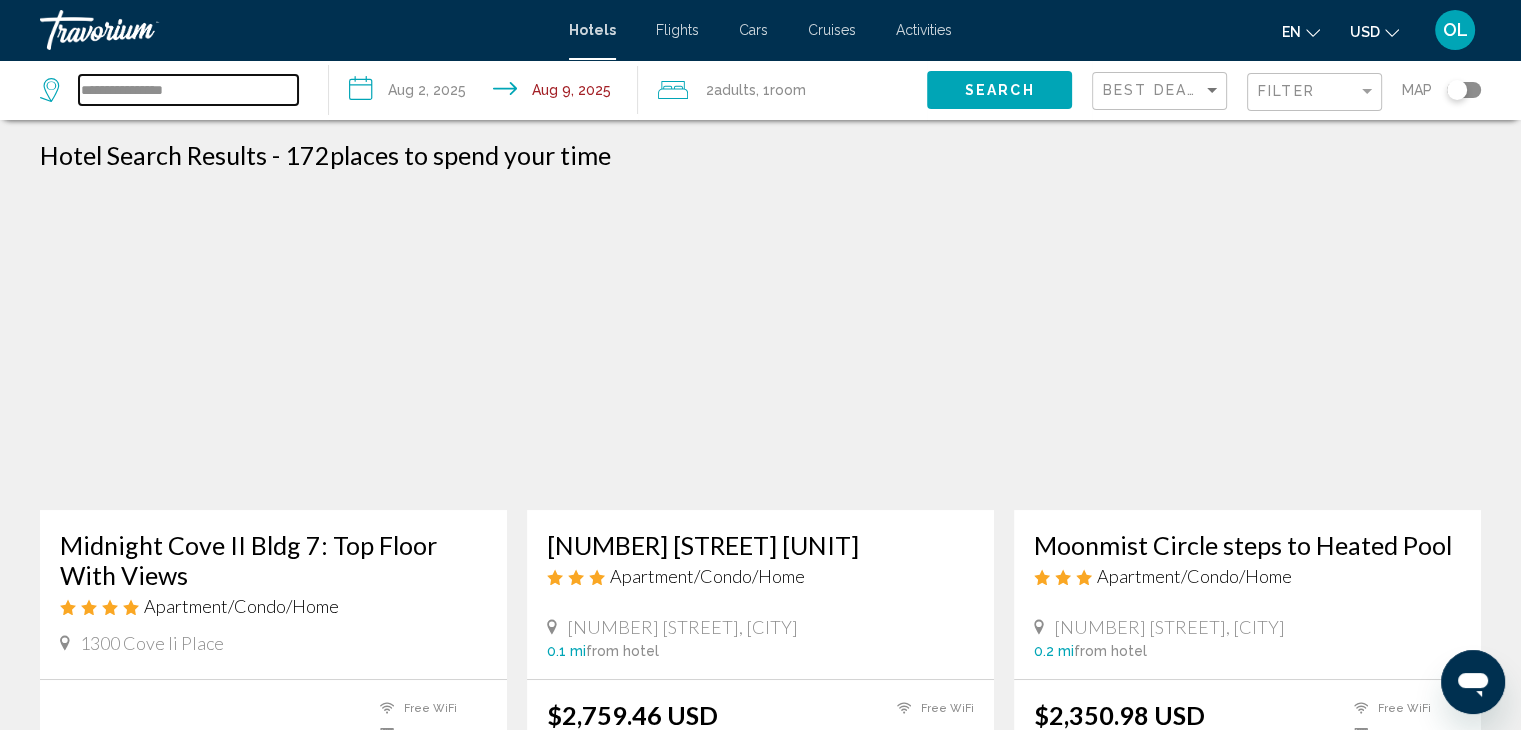 scroll, scrollTop: 0, scrollLeft: 0, axis: both 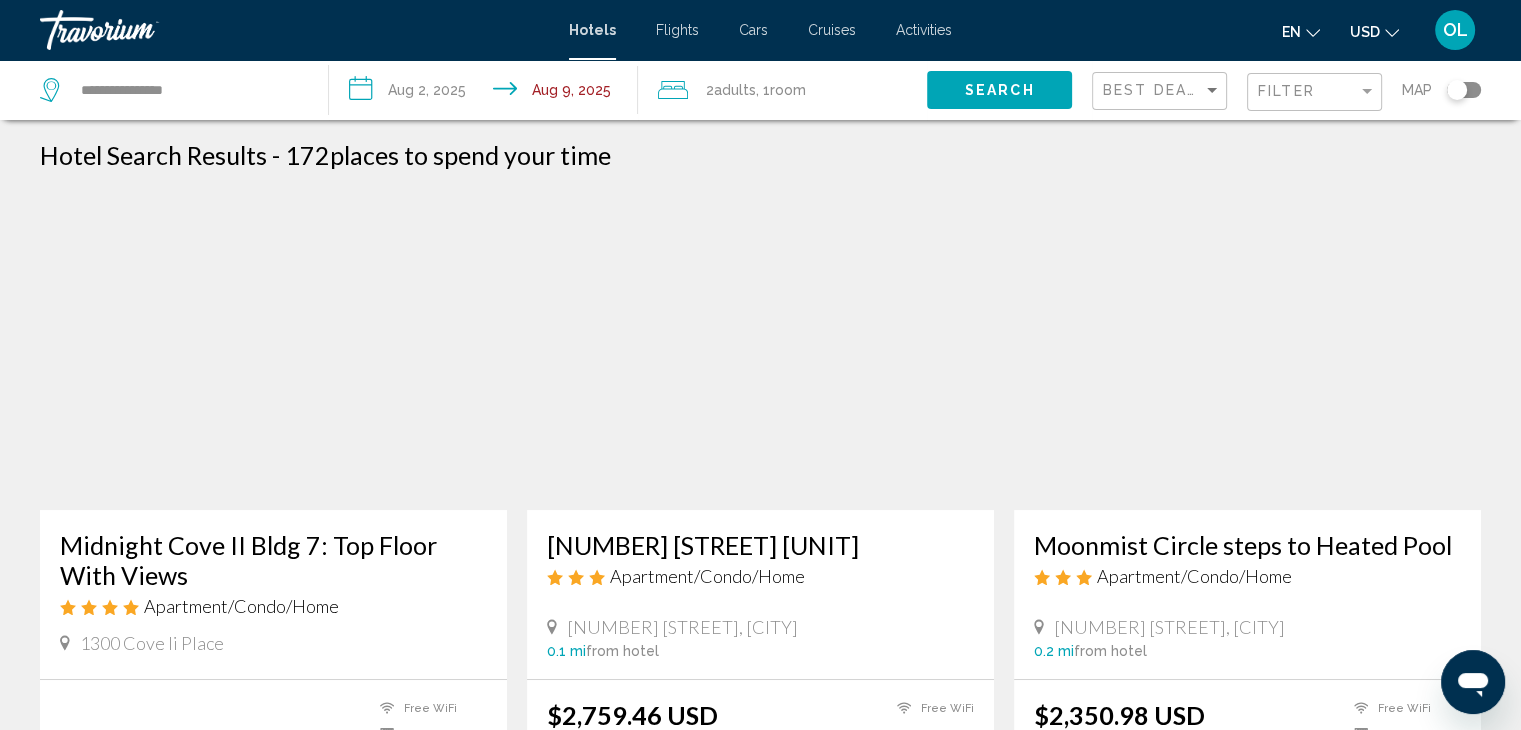 click on "Search" at bounding box center [1000, 91] 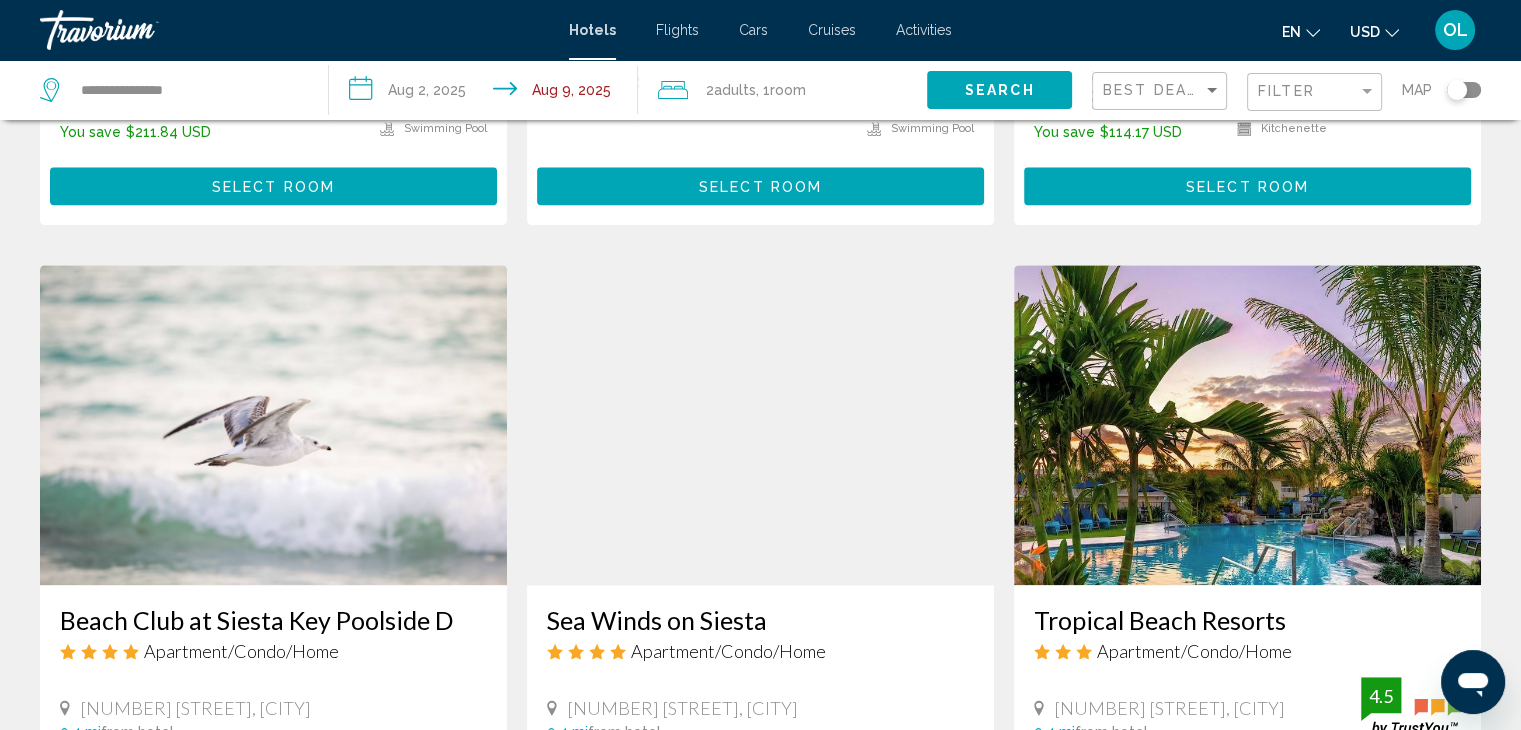 scroll, scrollTop: 2500, scrollLeft: 0, axis: vertical 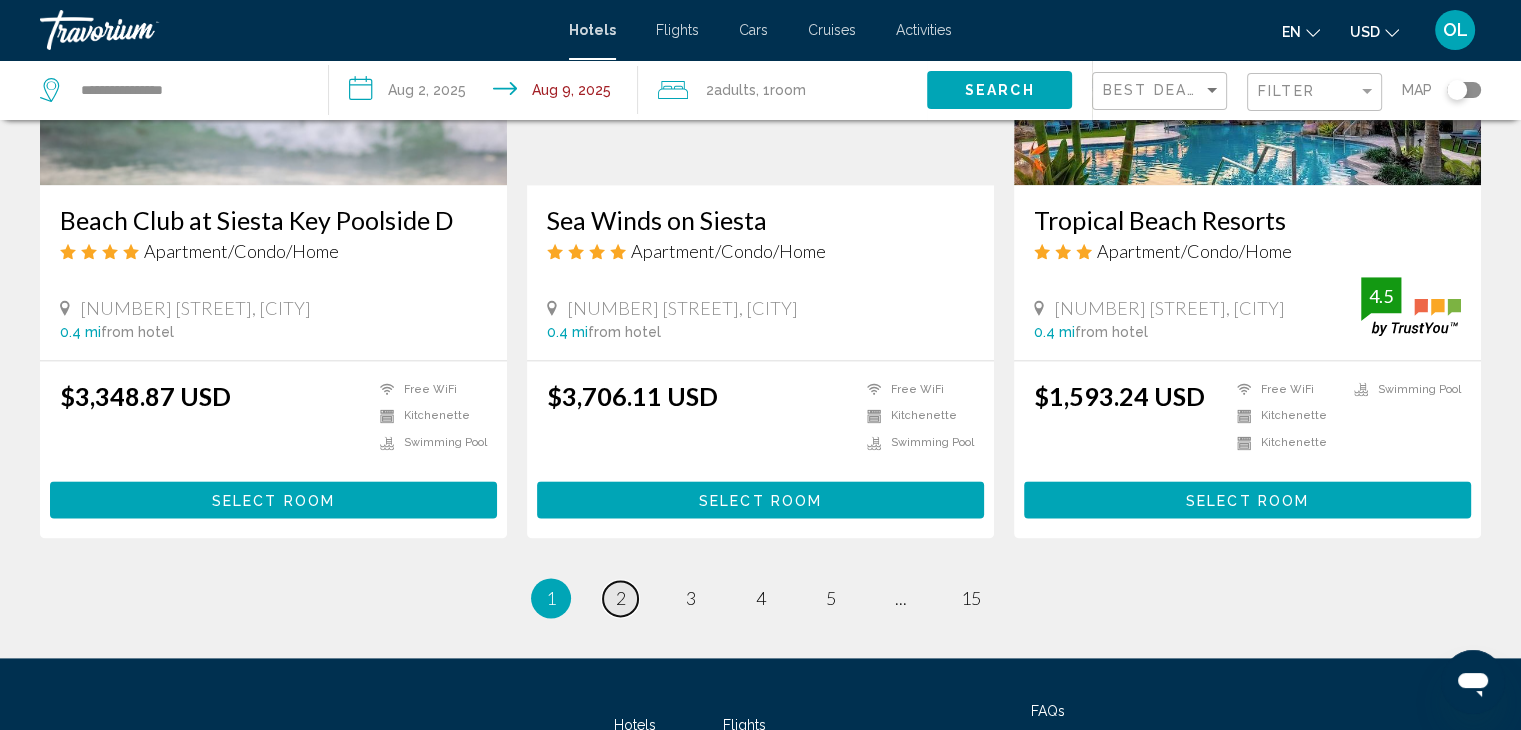 click on "page  2" at bounding box center [620, 598] 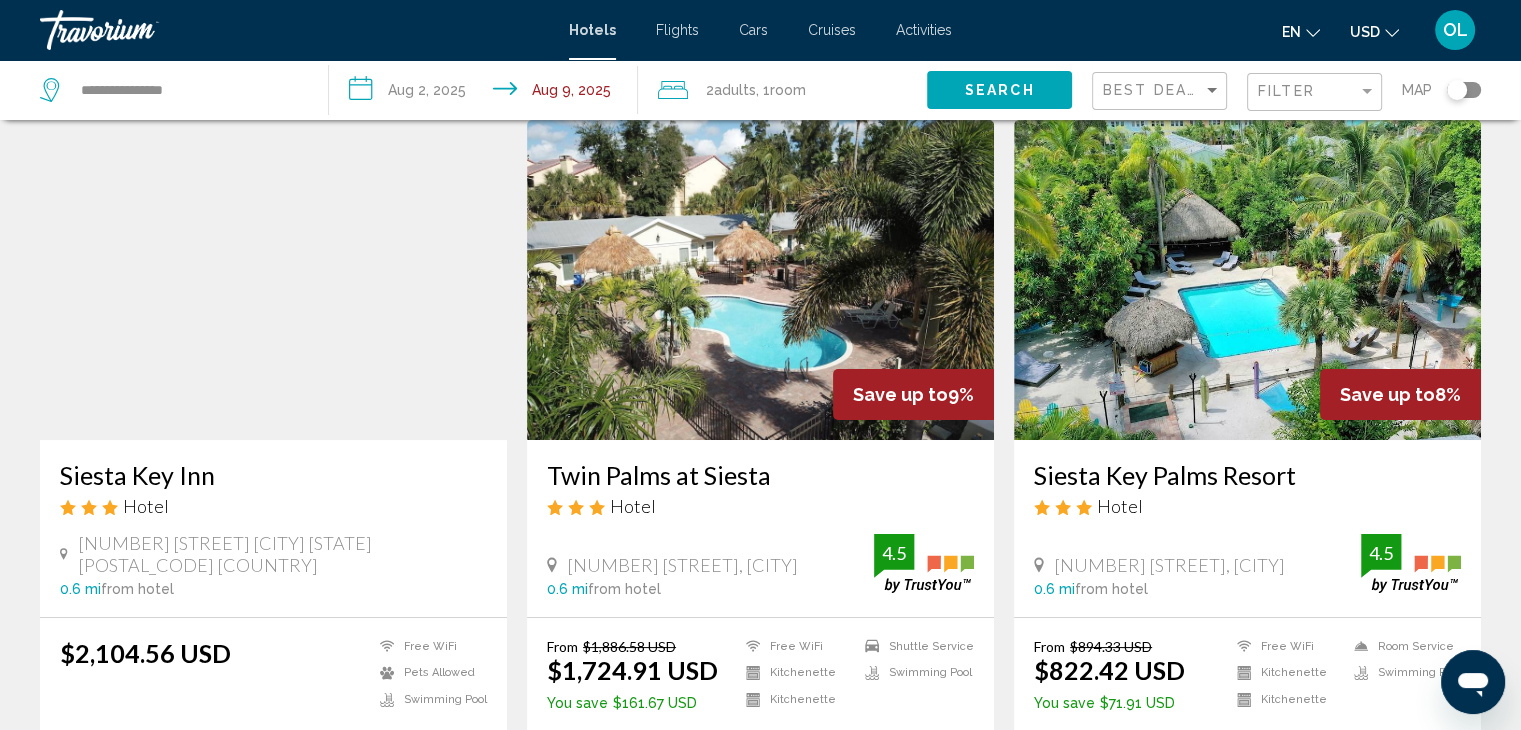 scroll, scrollTop: 0, scrollLeft: 0, axis: both 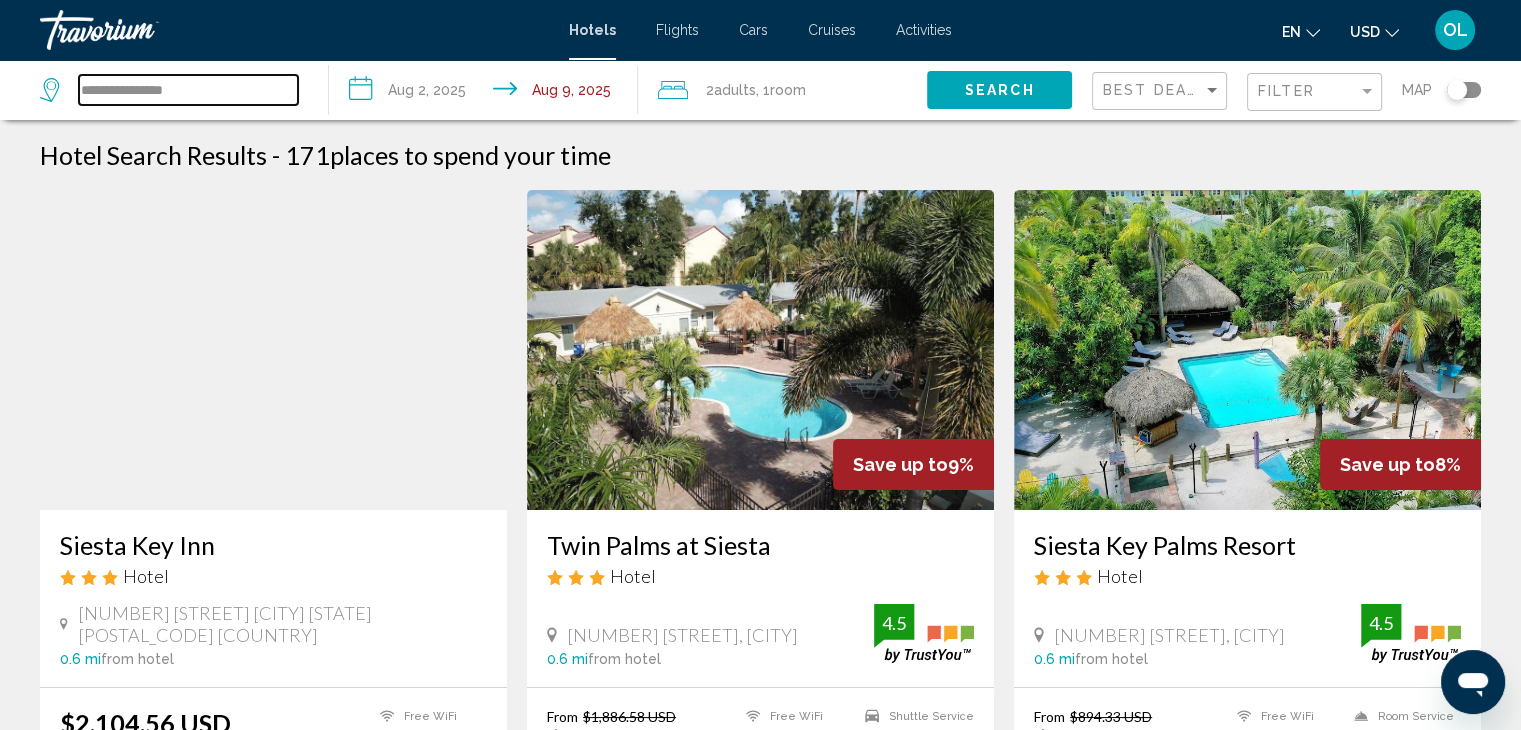 click on "**********" at bounding box center (188, 90) 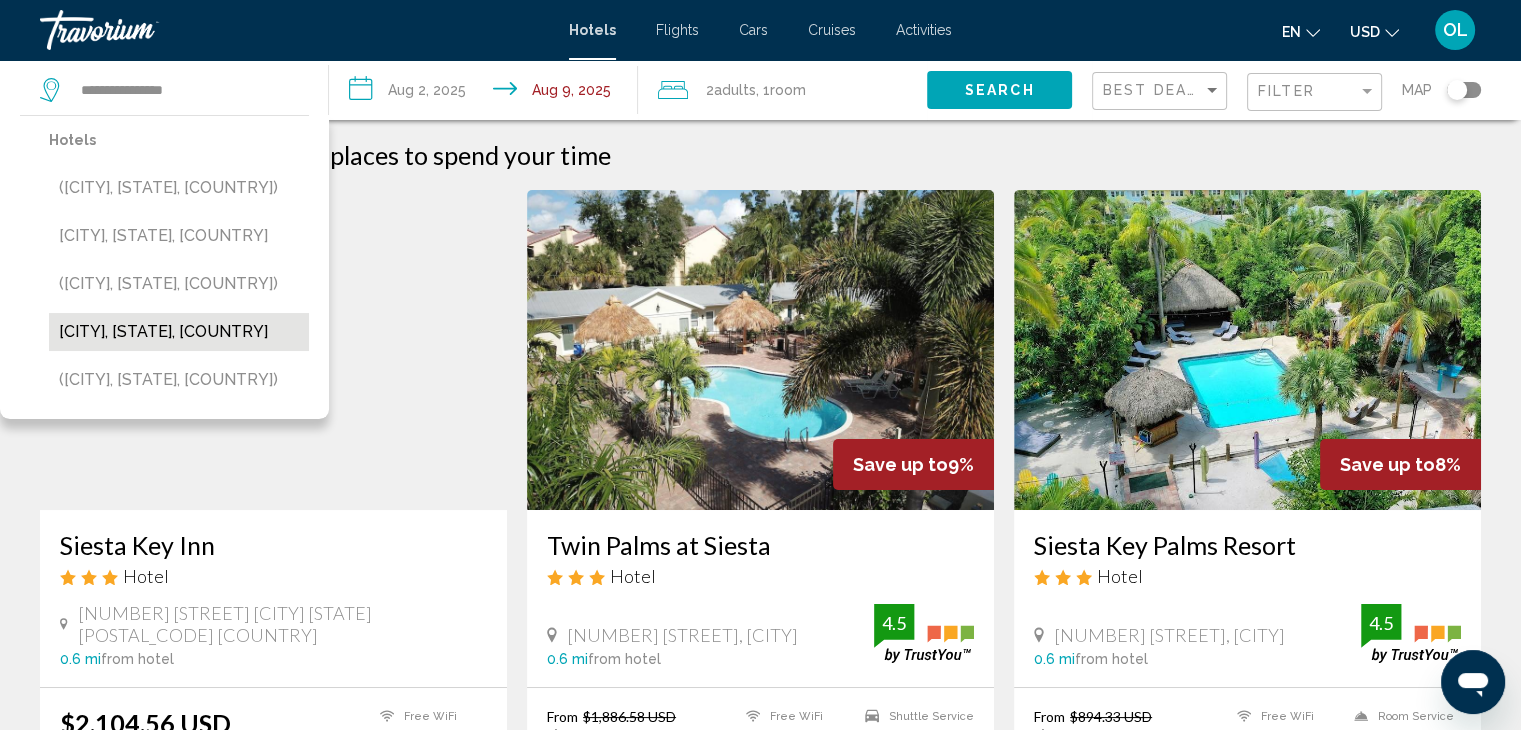 click on "[CITY], [STATE], [COUNTRY]" at bounding box center [179, 332] 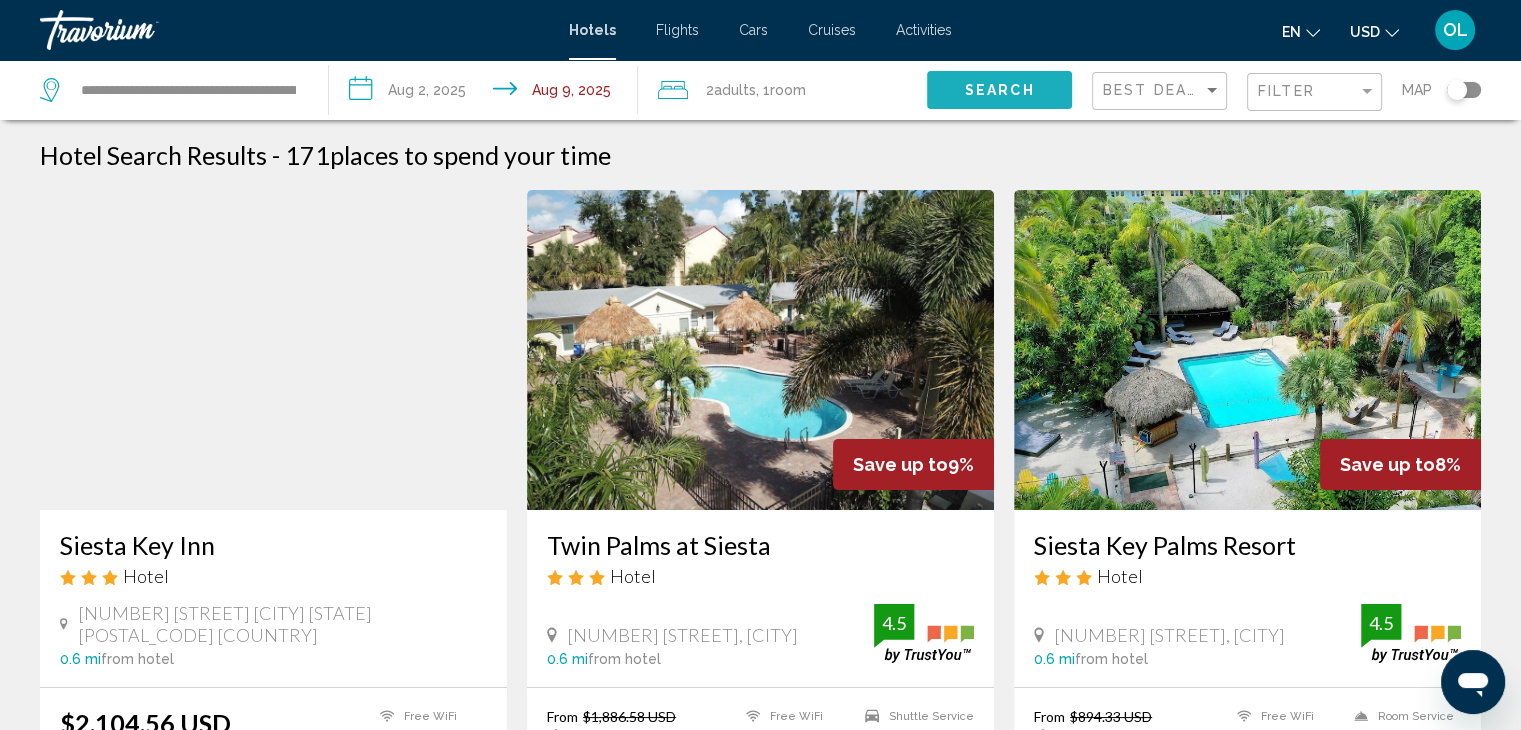 click on "Search" at bounding box center [1000, 91] 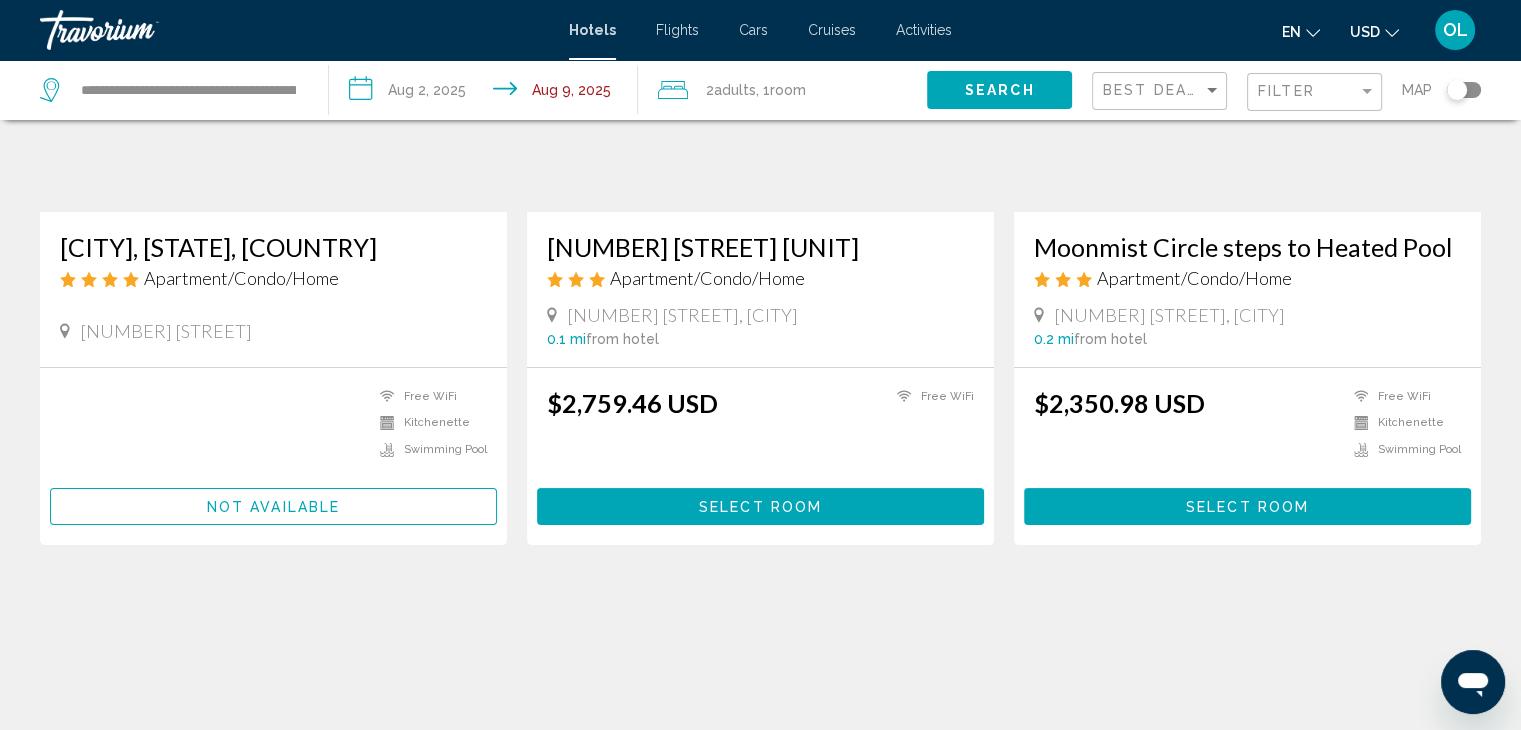 scroll, scrollTop: 300, scrollLeft: 0, axis: vertical 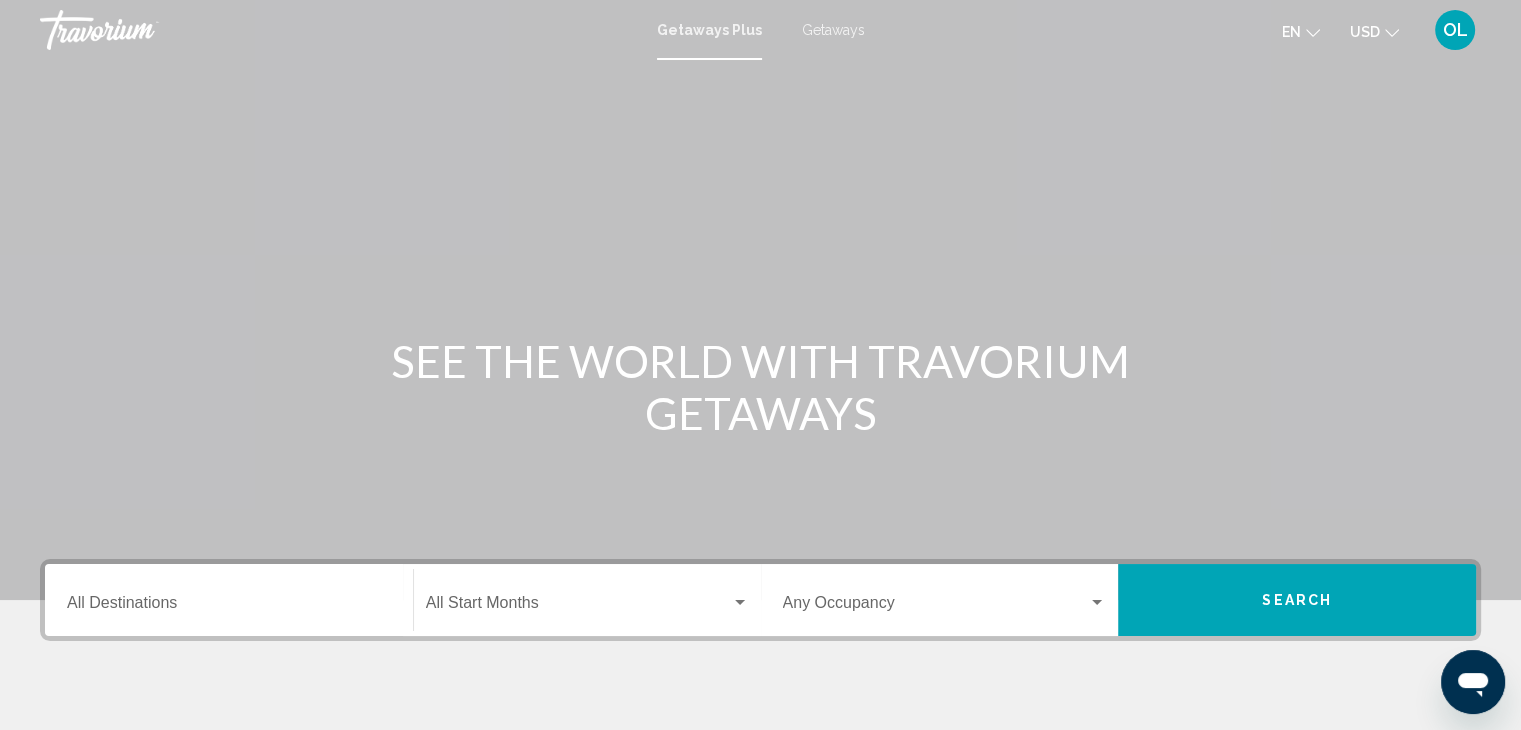 click on "Destination All Destinations" at bounding box center (229, 600) 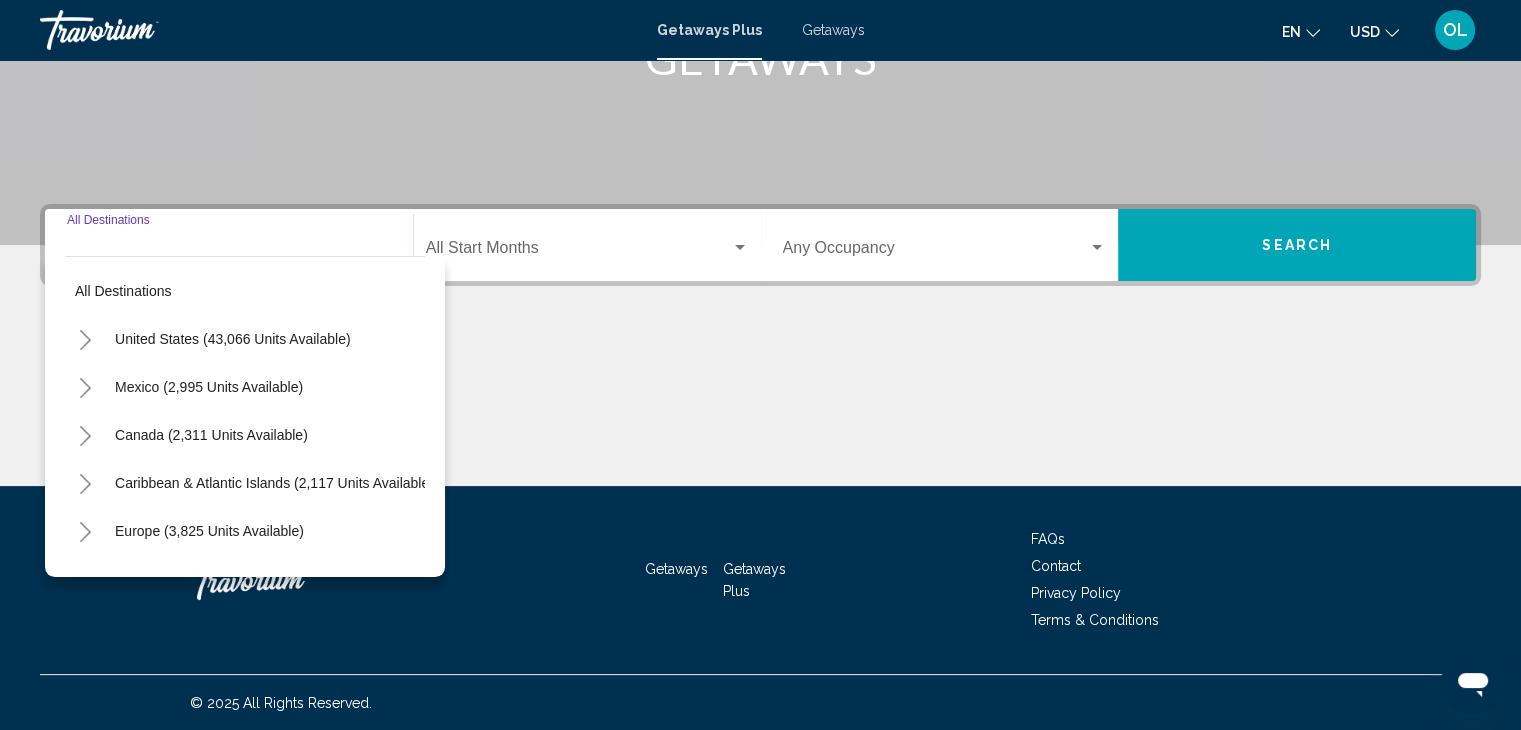 scroll, scrollTop: 356, scrollLeft: 0, axis: vertical 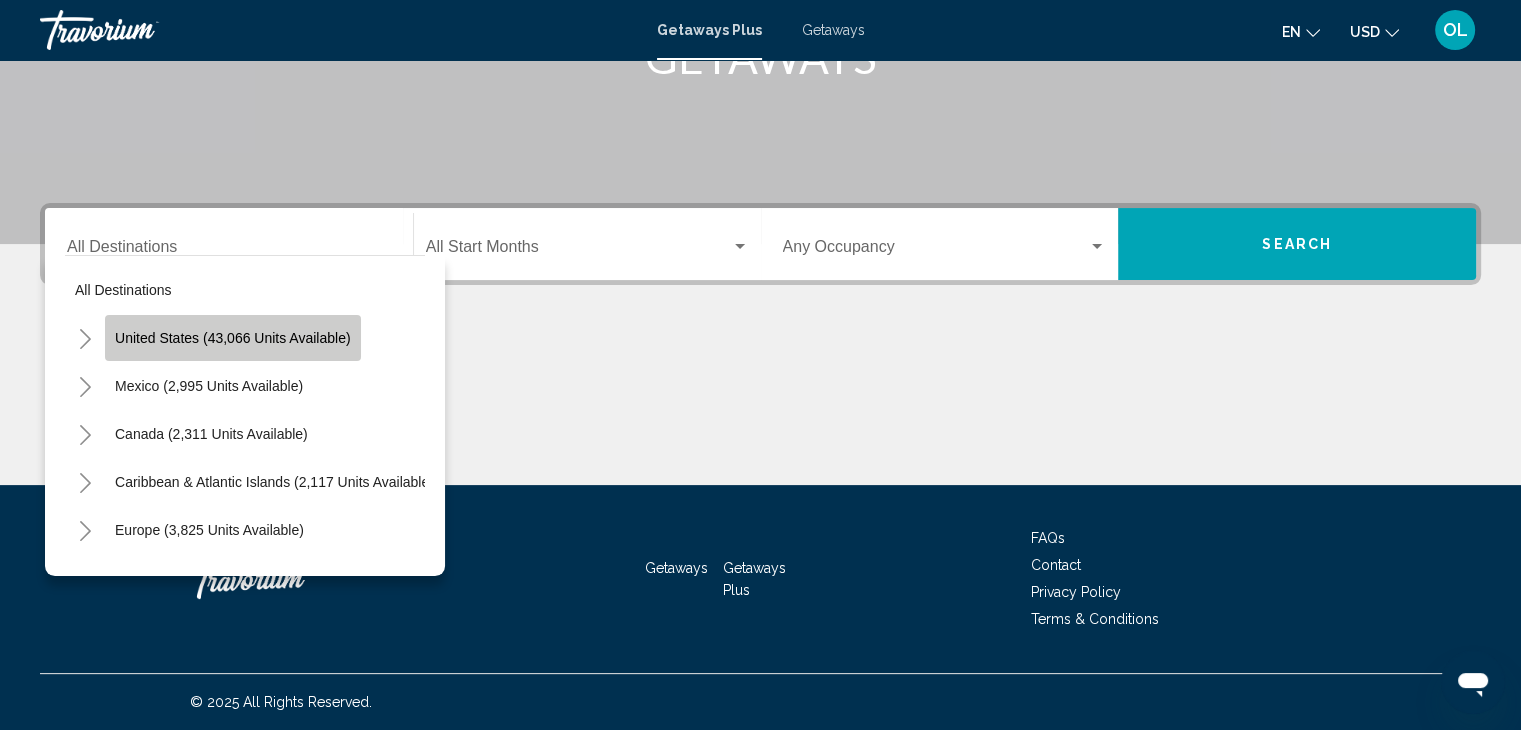 click on "United States (43,066 units available)" at bounding box center (233, 338) 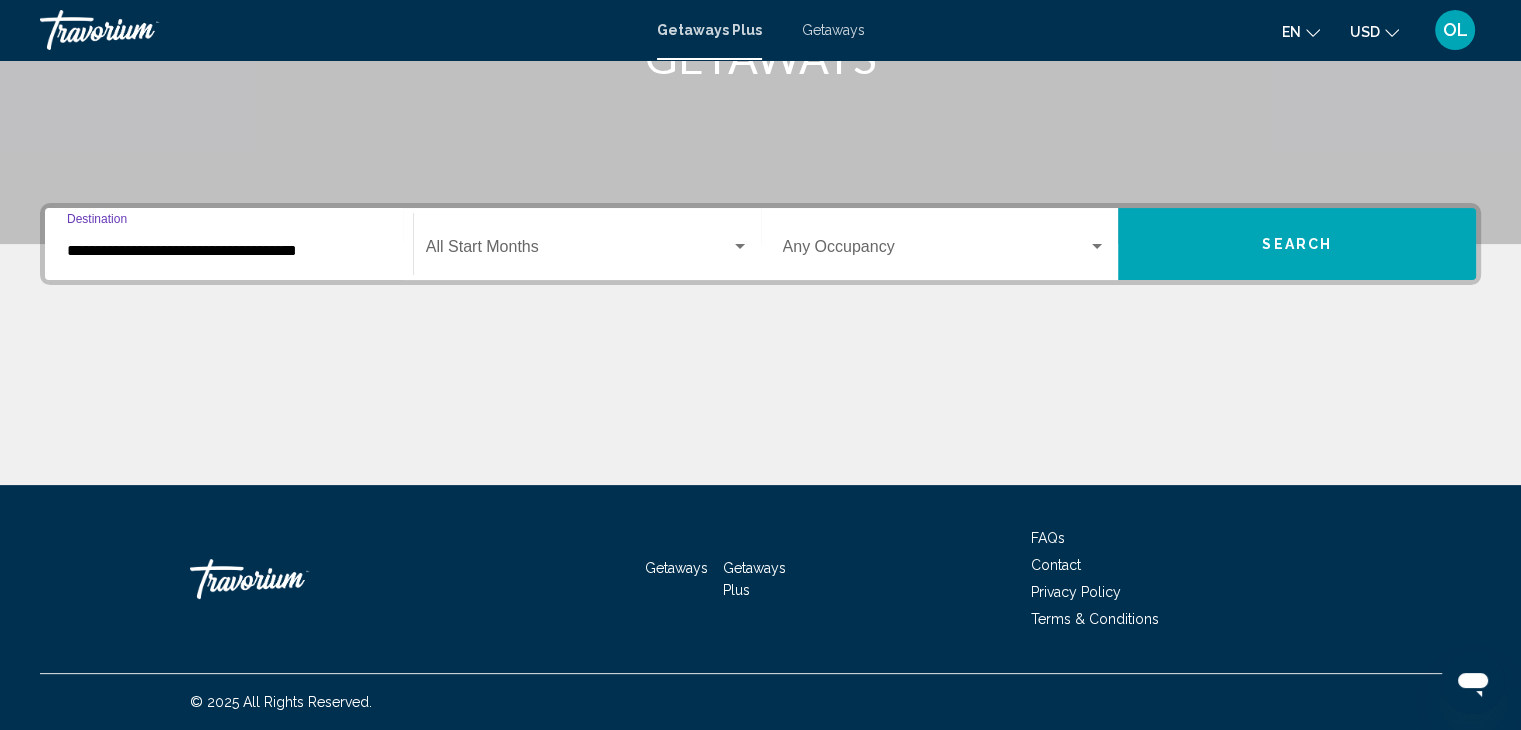 click on "**********" at bounding box center [229, 251] 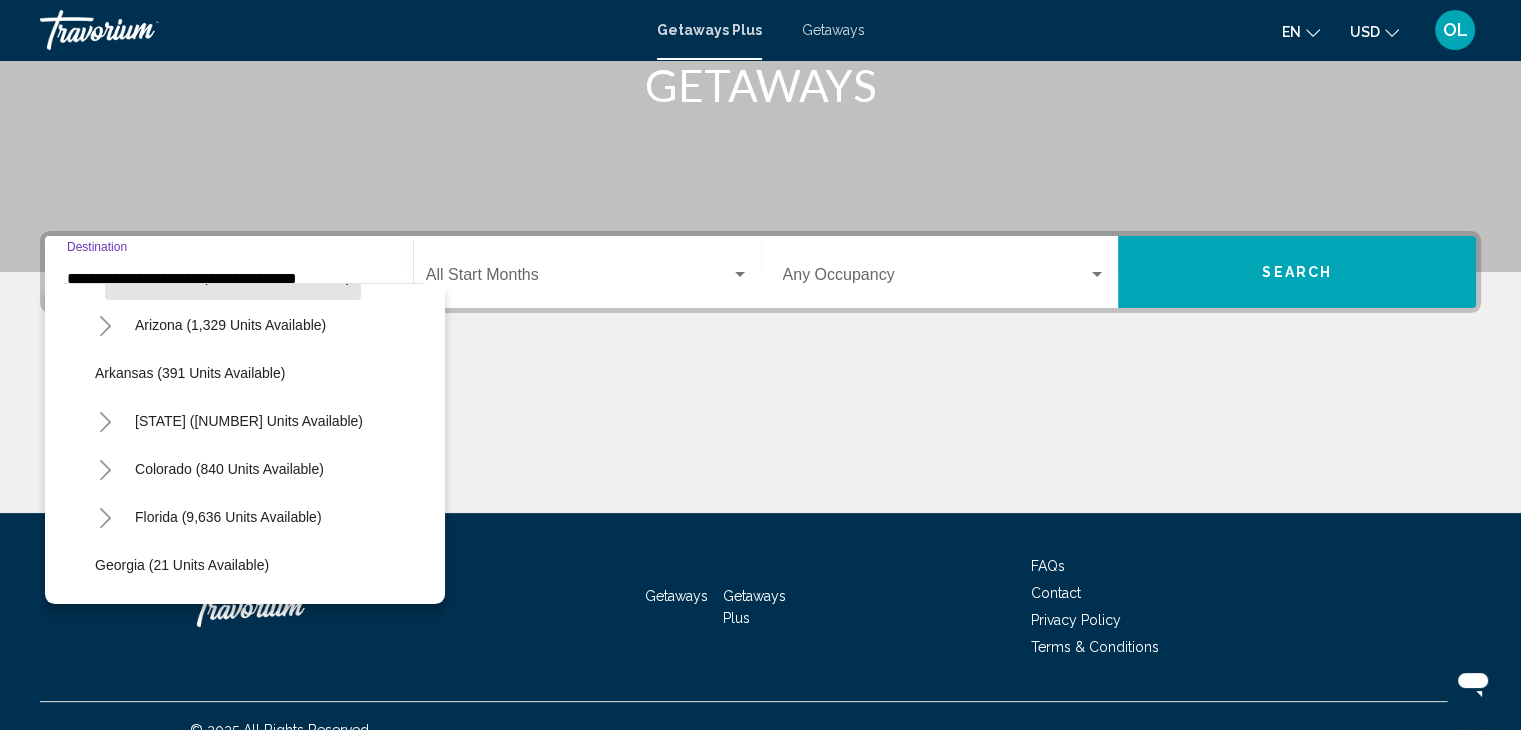 scroll, scrollTop: 100, scrollLeft: 0, axis: vertical 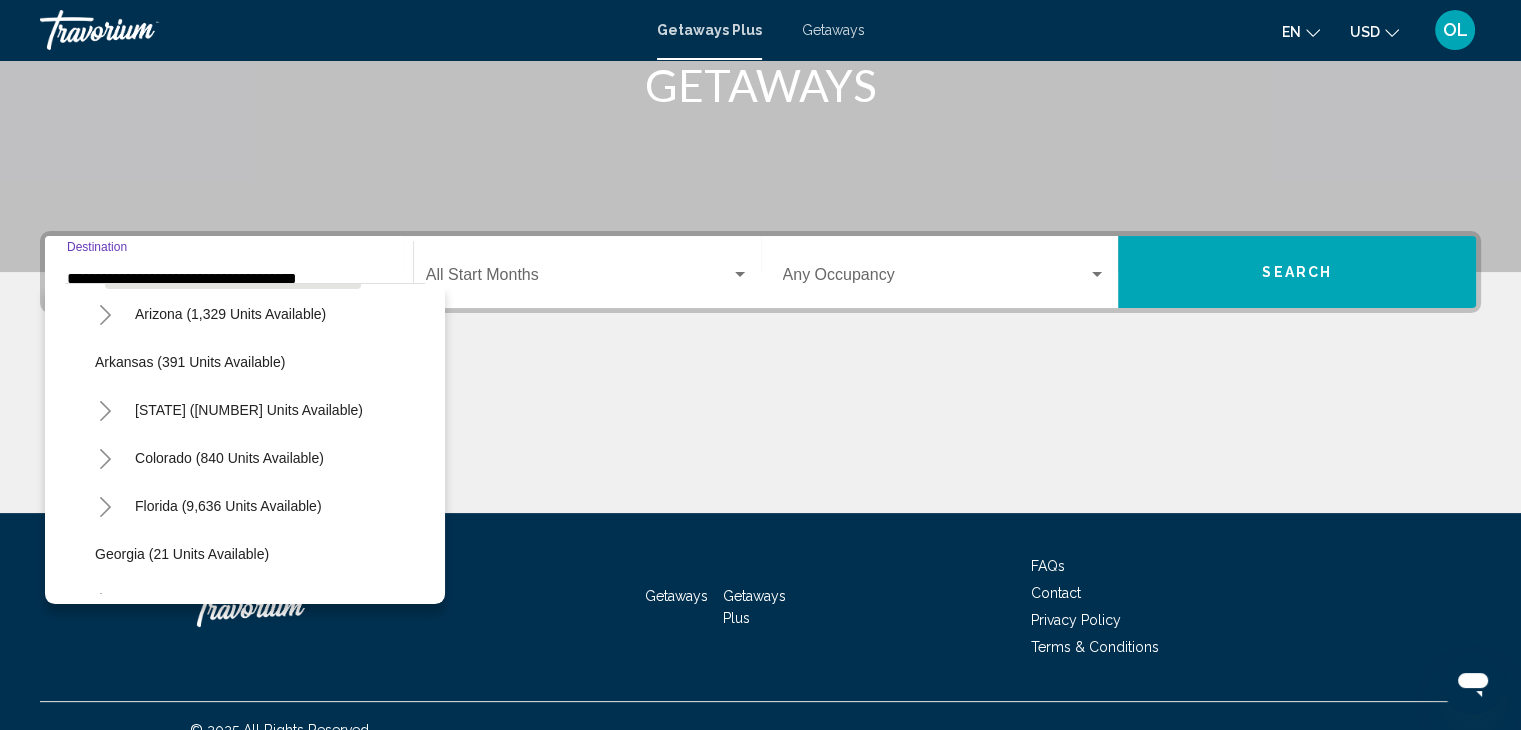 click at bounding box center [105, 507] 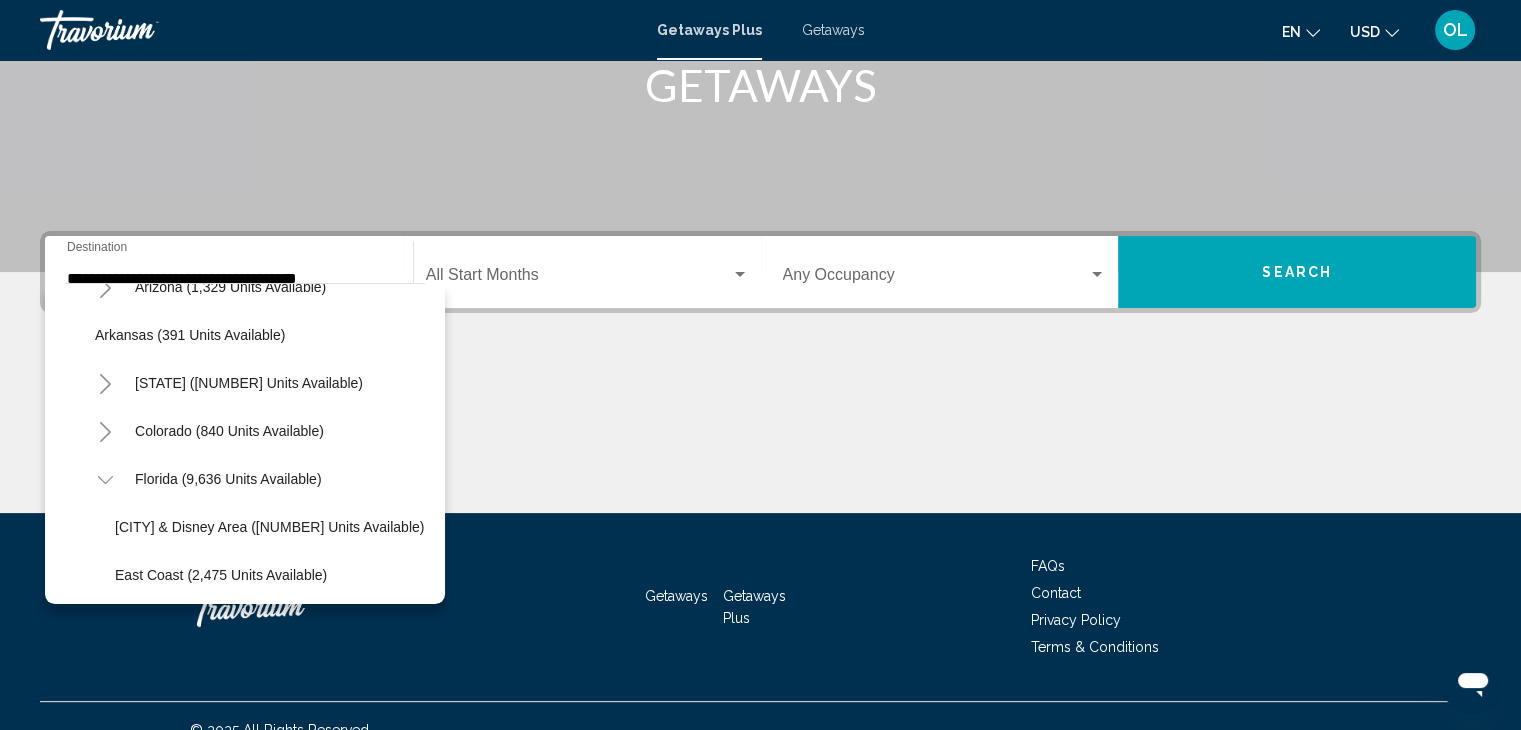 scroll, scrollTop: 100, scrollLeft: 0, axis: vertical 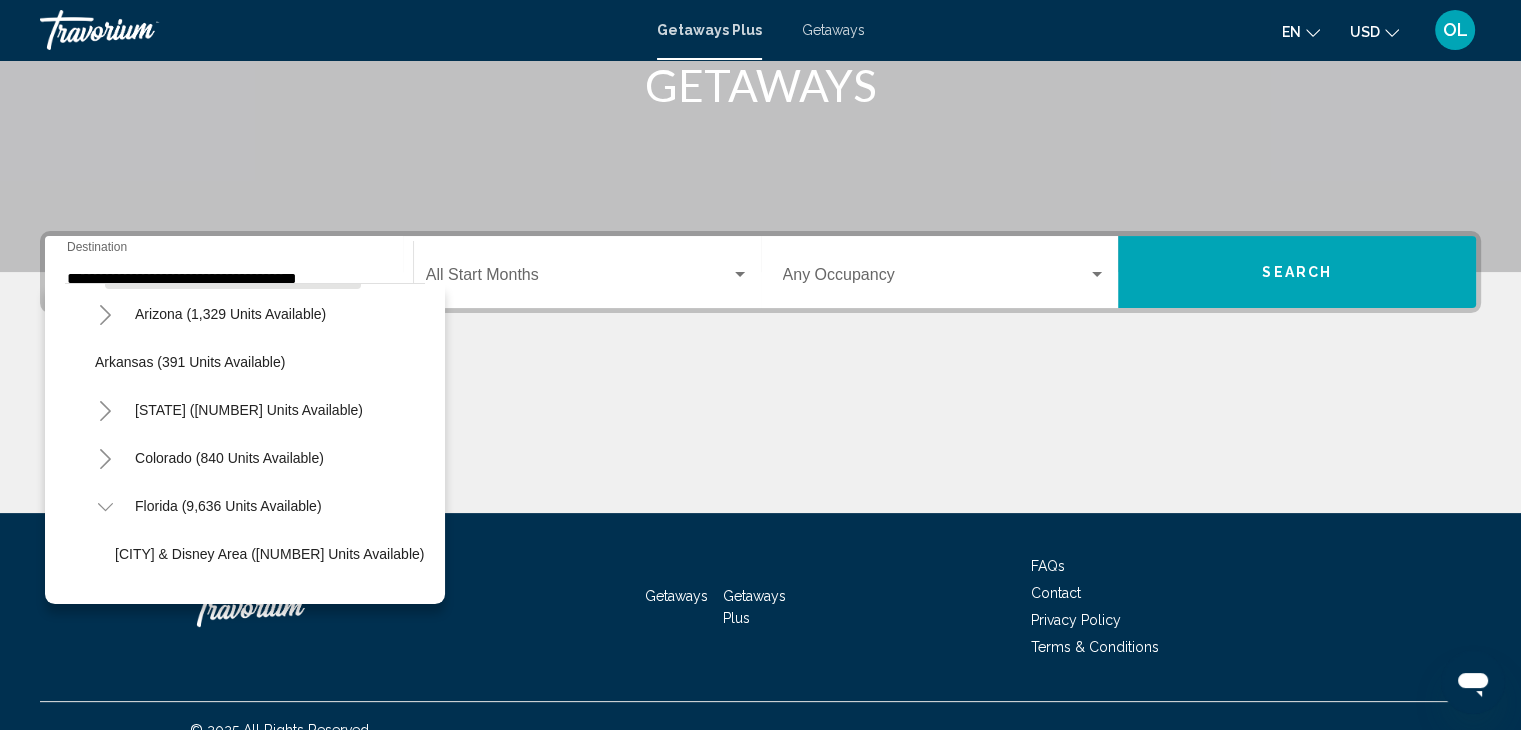 click on "Florida (9,636 units available)" at bounding box center (230, 314) 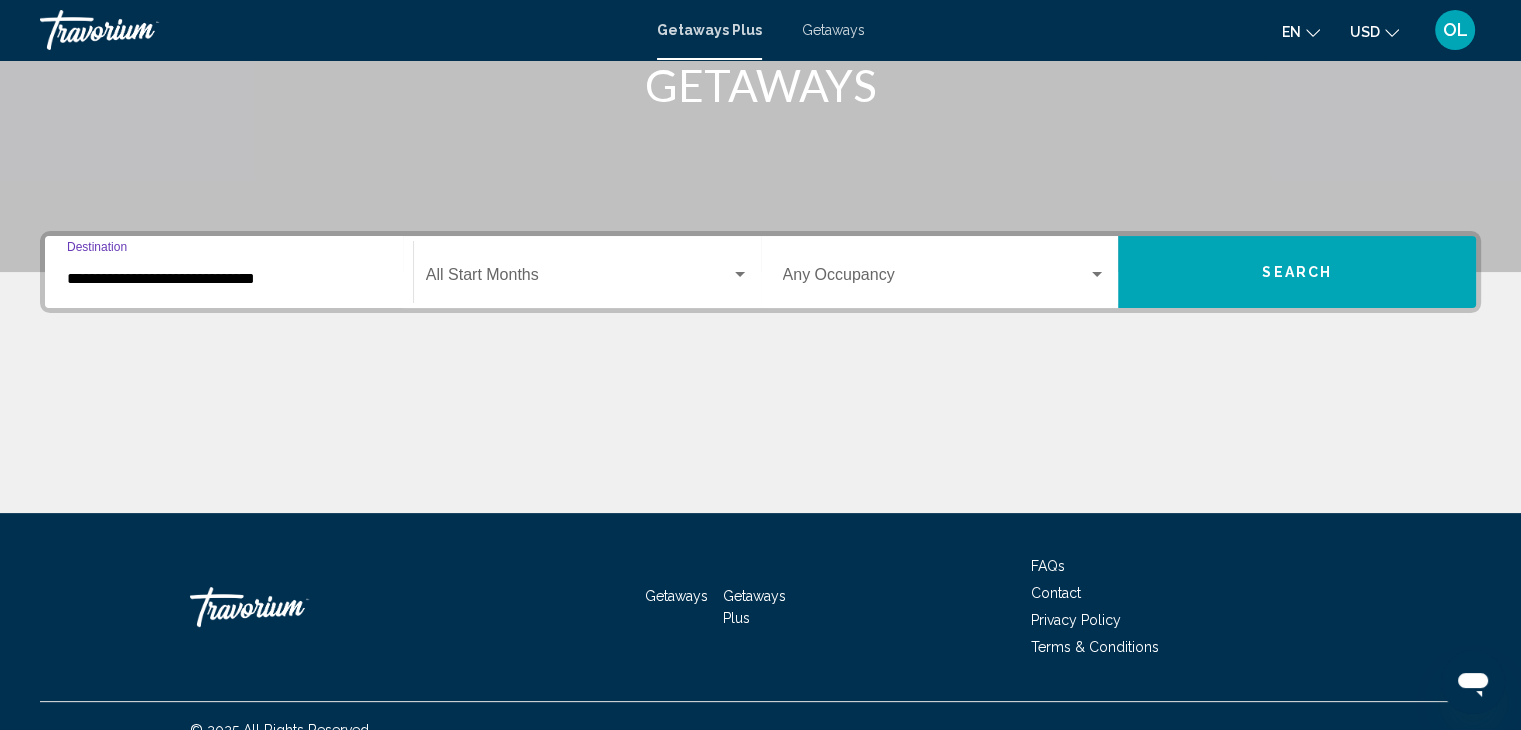 scroll, scrollTop: 356, scrollLeft: 0, axis: vertical 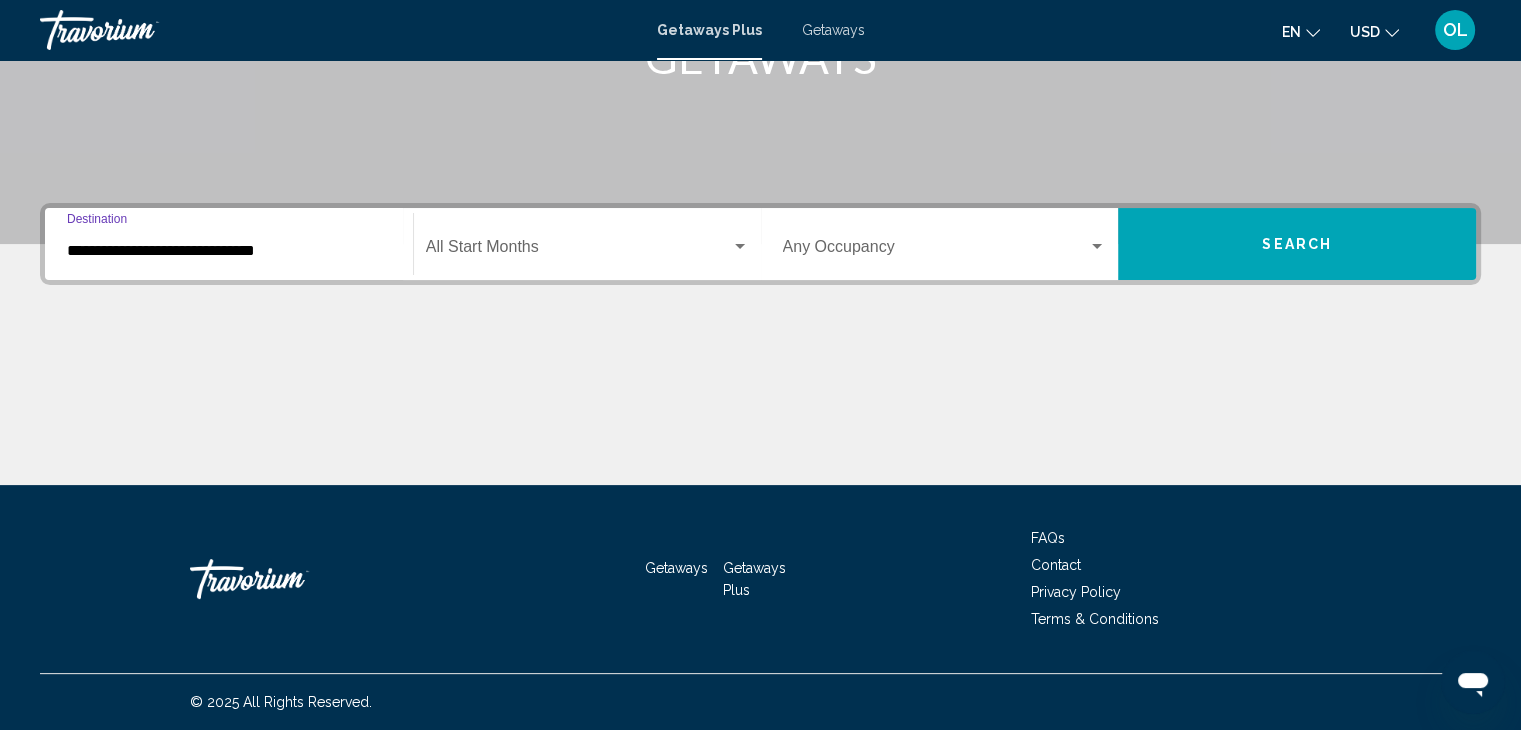 click at bounding box center [740, 247] 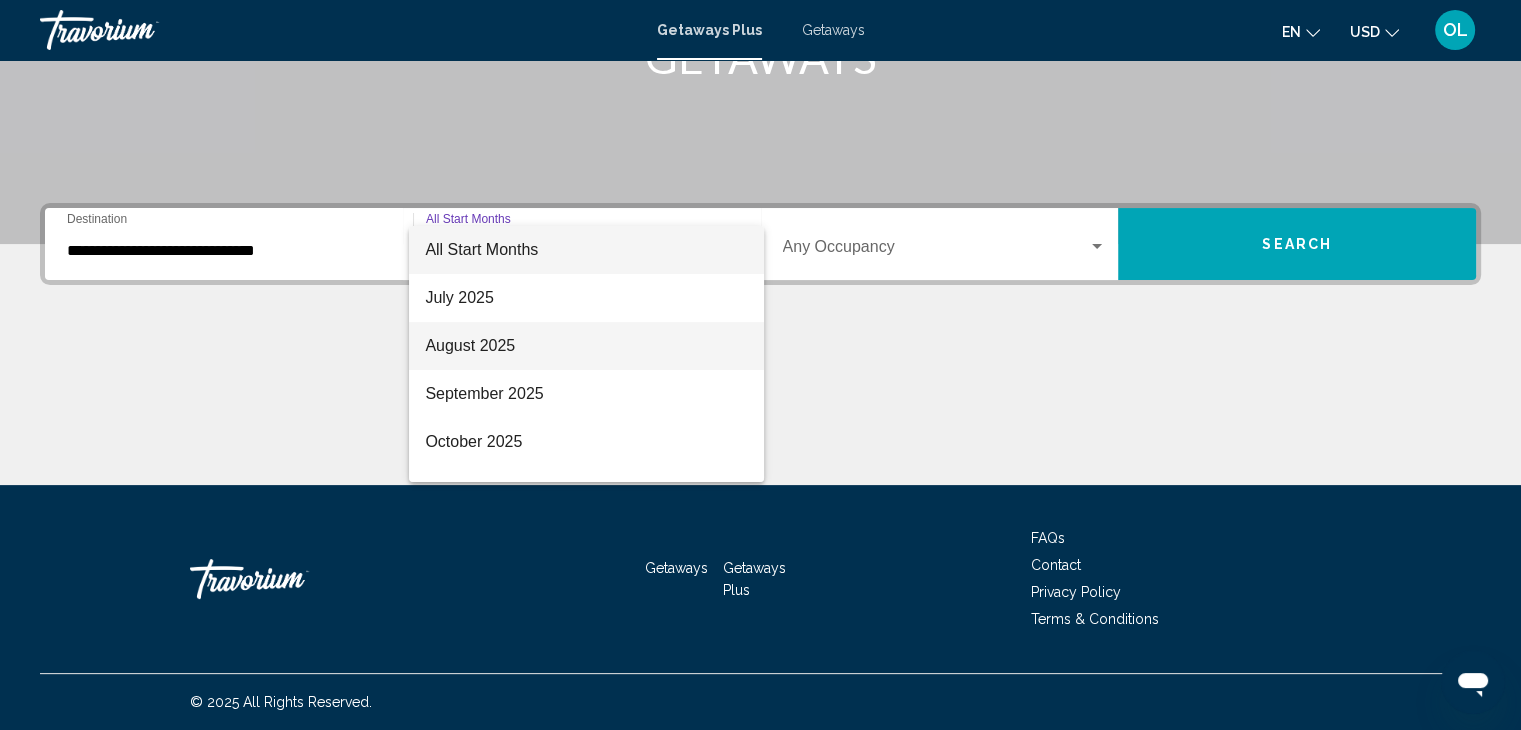 click on "August 2025" at bounding box center (586, 346) 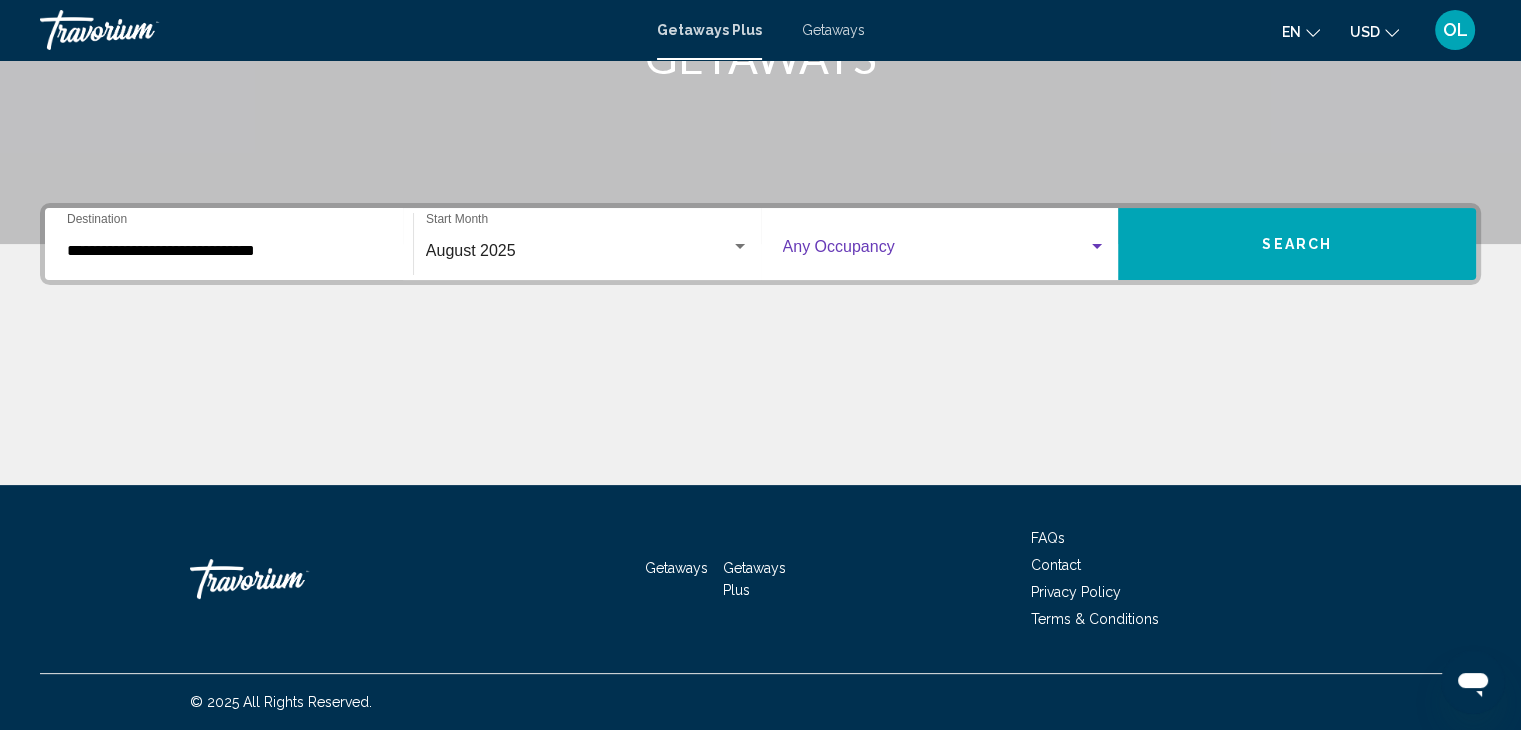 click at bounding box center (936, 251) 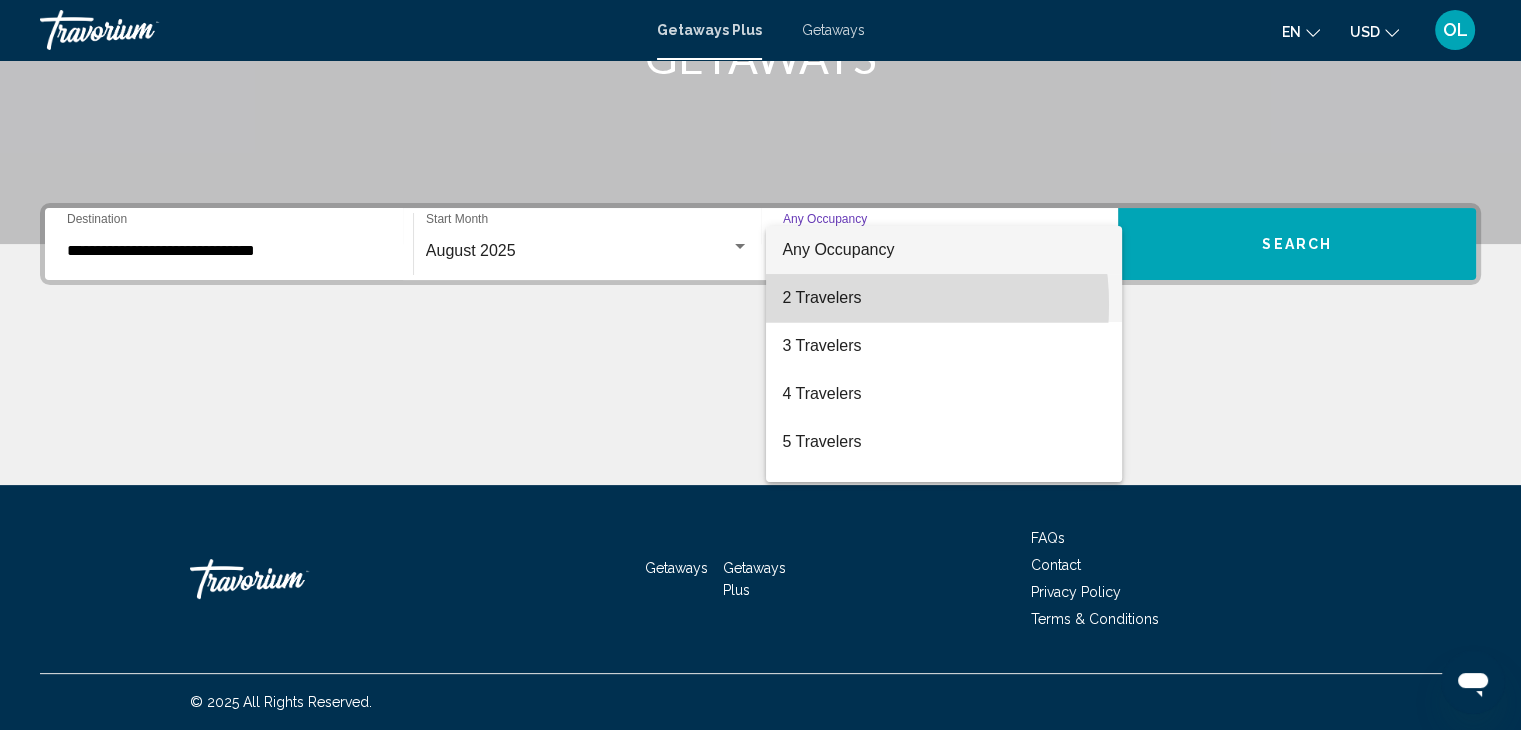 drag, startPoint x: 827, startPoint y: 305, endPoint x: 837, endPoint y: 303, distance: 10.198039 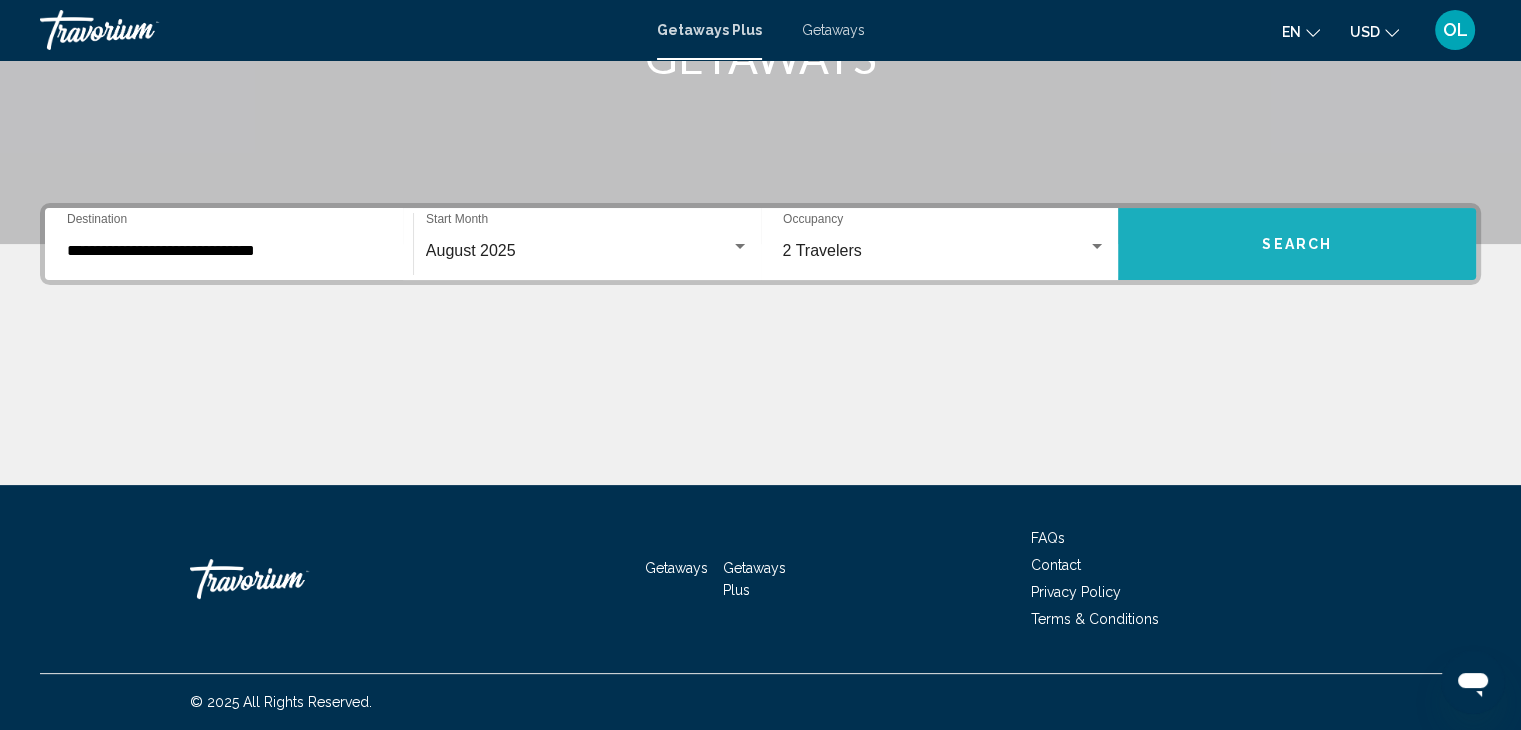 click on "Search" at bounding box center (1297, 245) 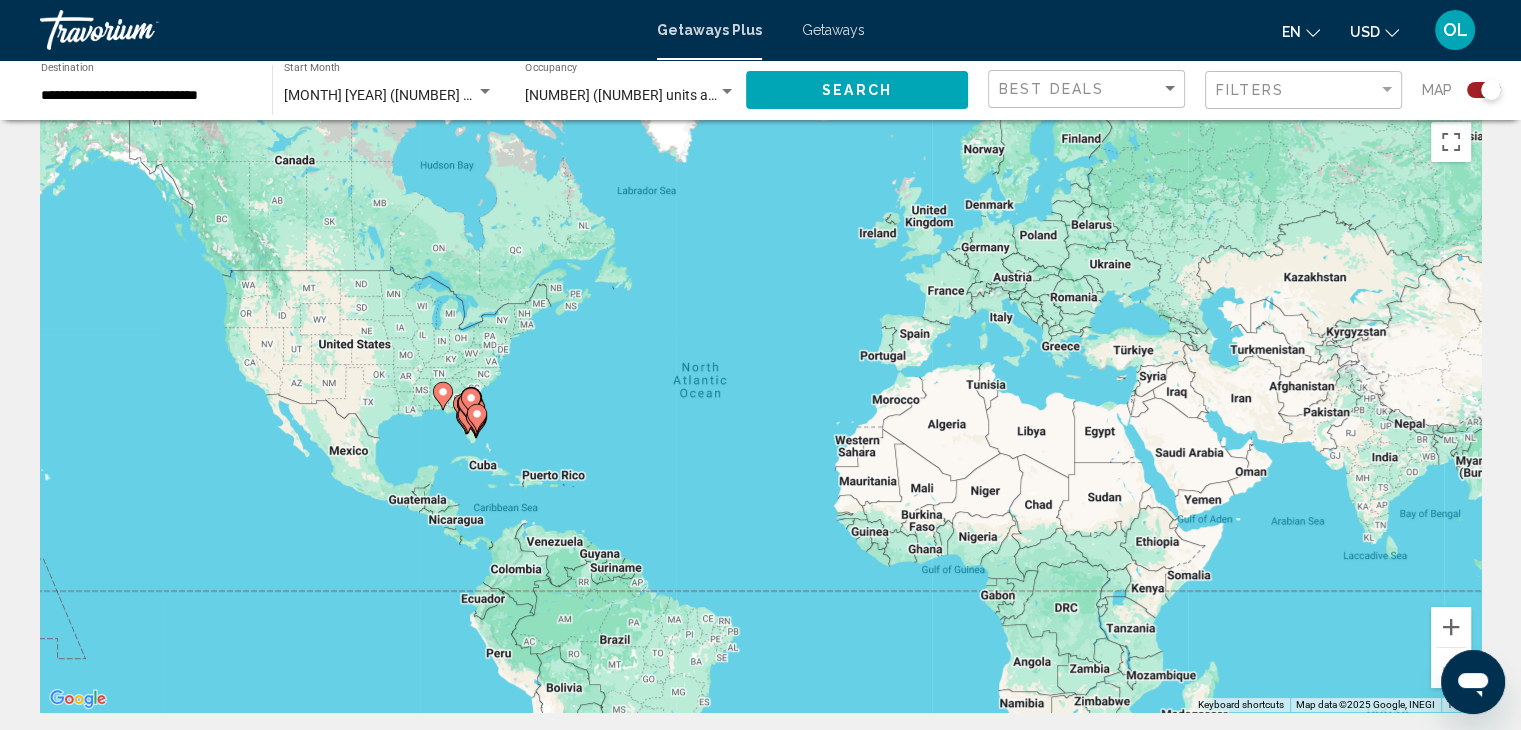 scroll, scrollTop: 0, scrollLeft: 0, axis: both 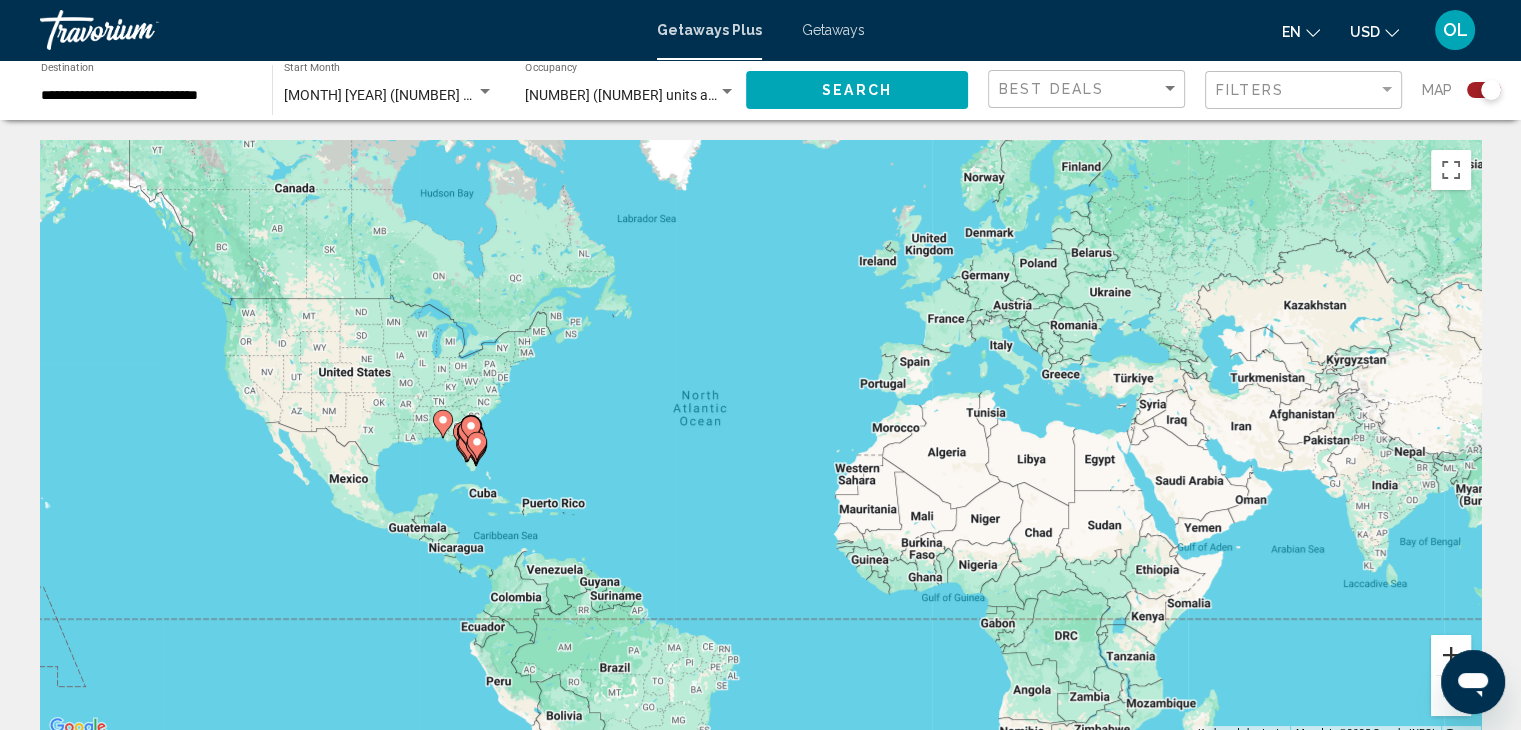 click at bounding box center [1451, 655] 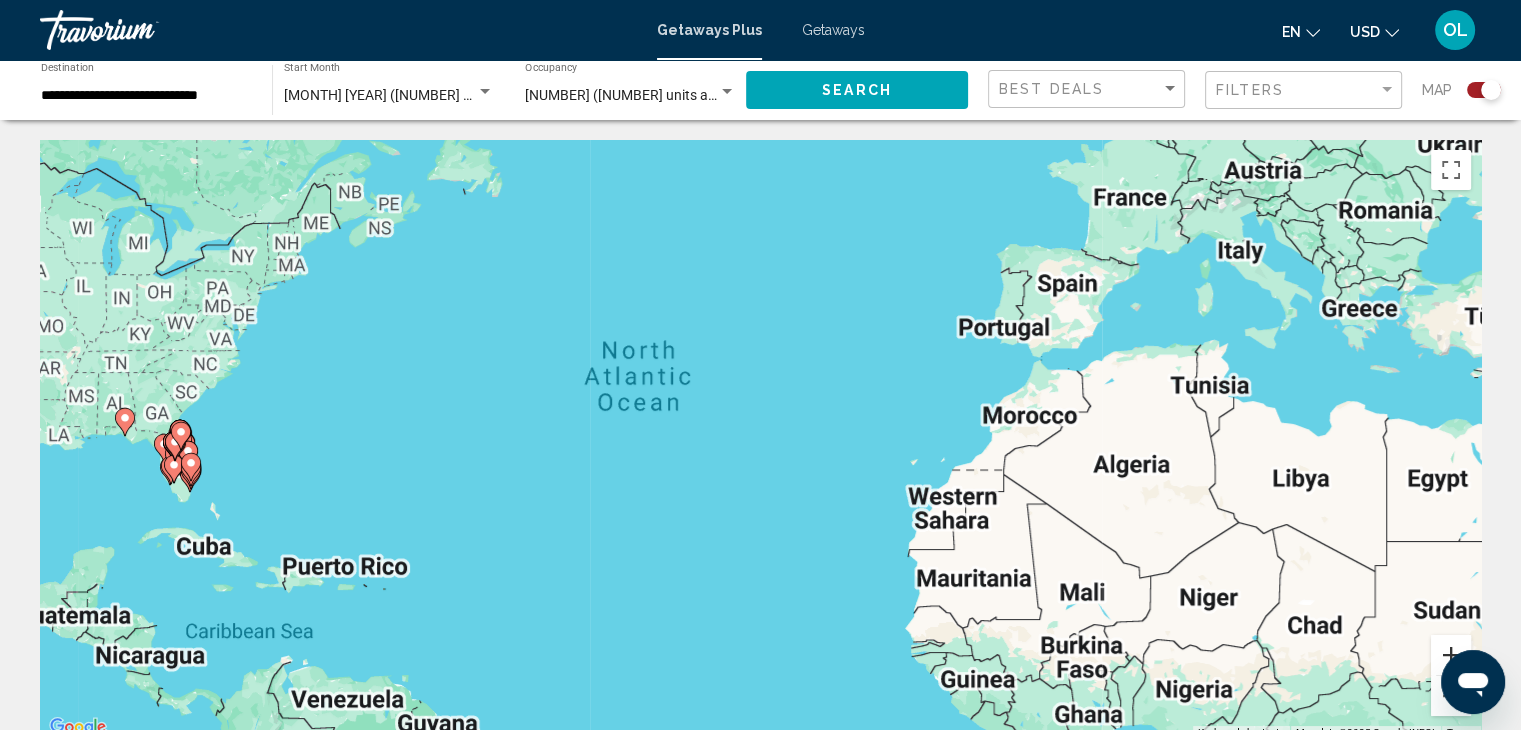 click at bounding box center (1451, 655) 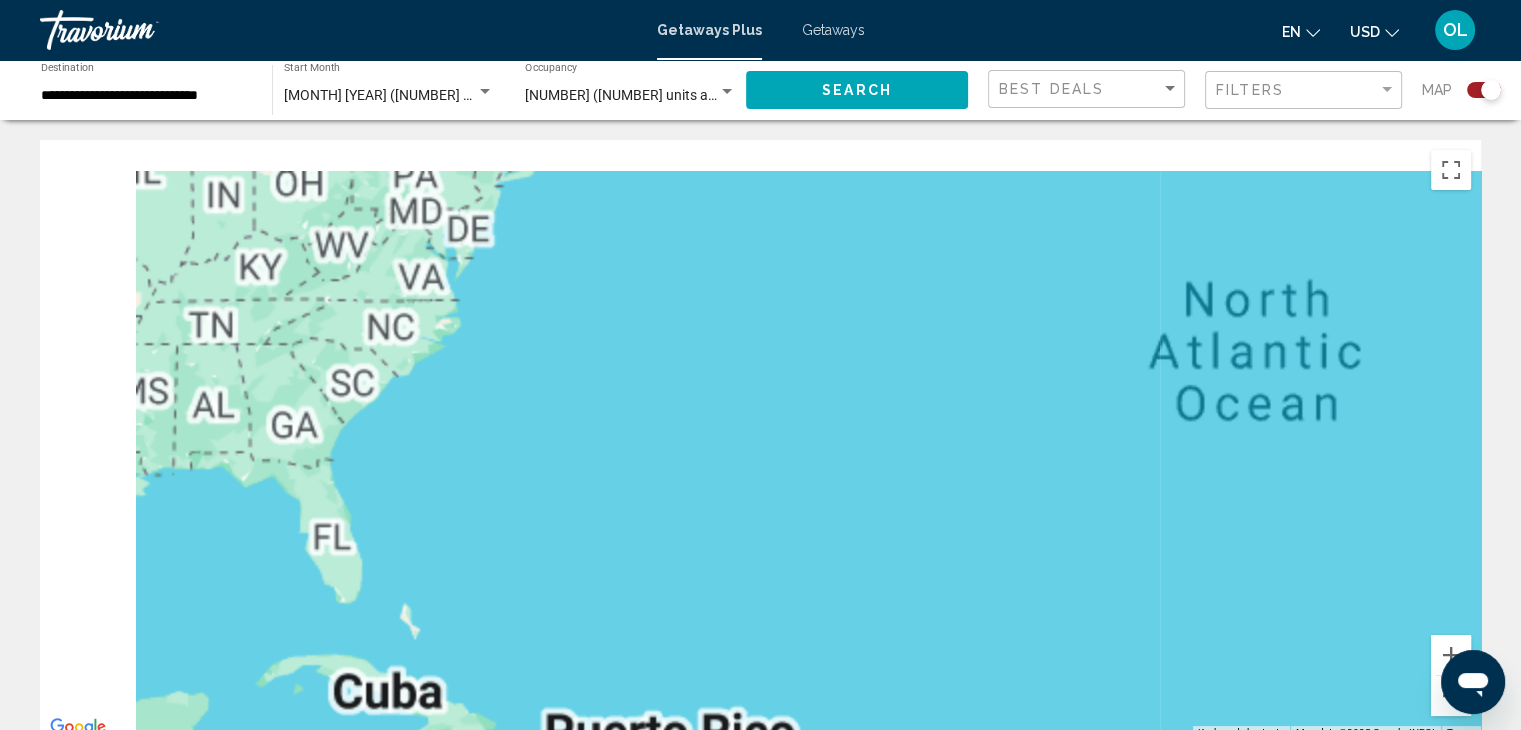 drag, startPoint x: 406, startPoint y: 529, endPoint x: 1173, endPoint y: 573, distance: 768.26105 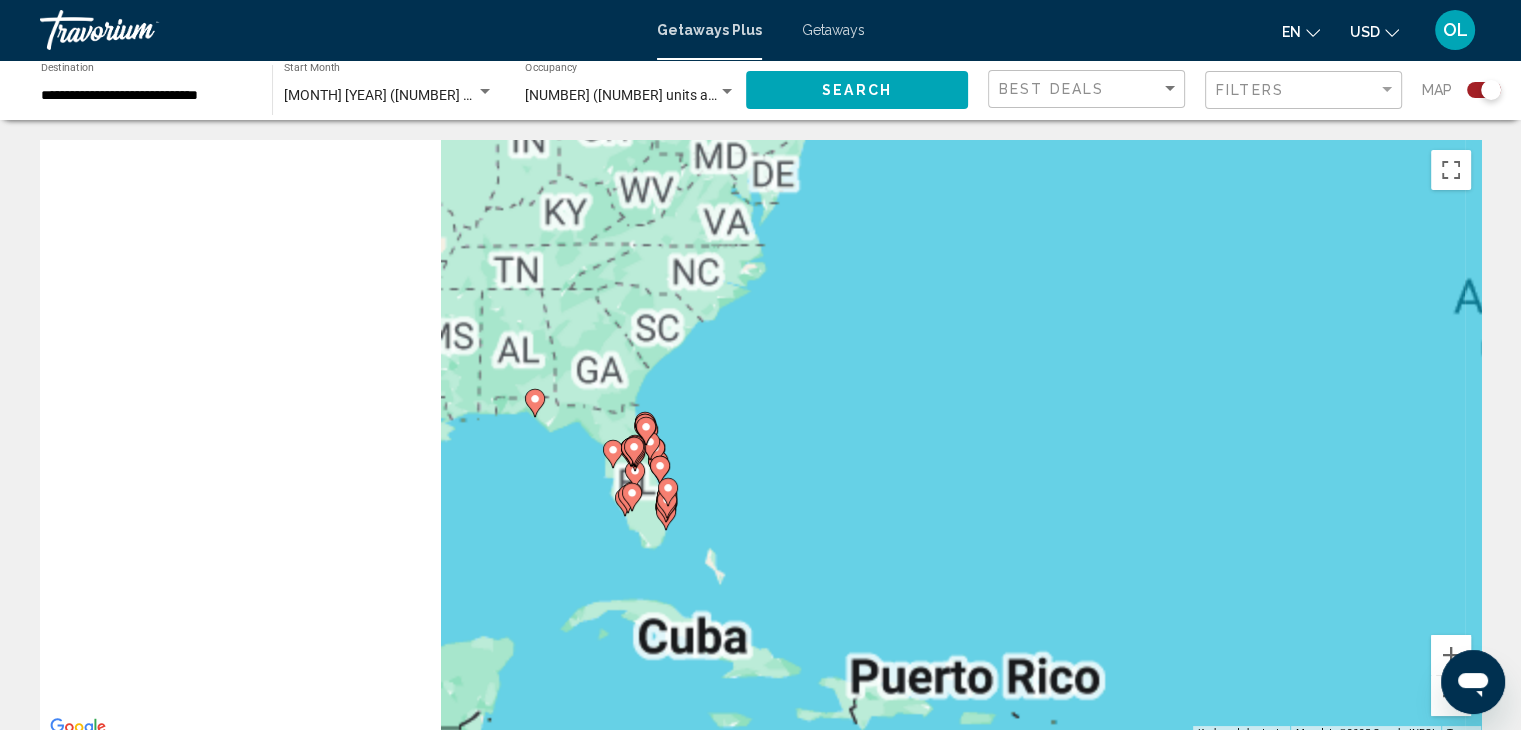 drag, startPoint x: 535, startPoint y: 515, endPoint x: 922, endPoint y: 417, distance: 399.21548 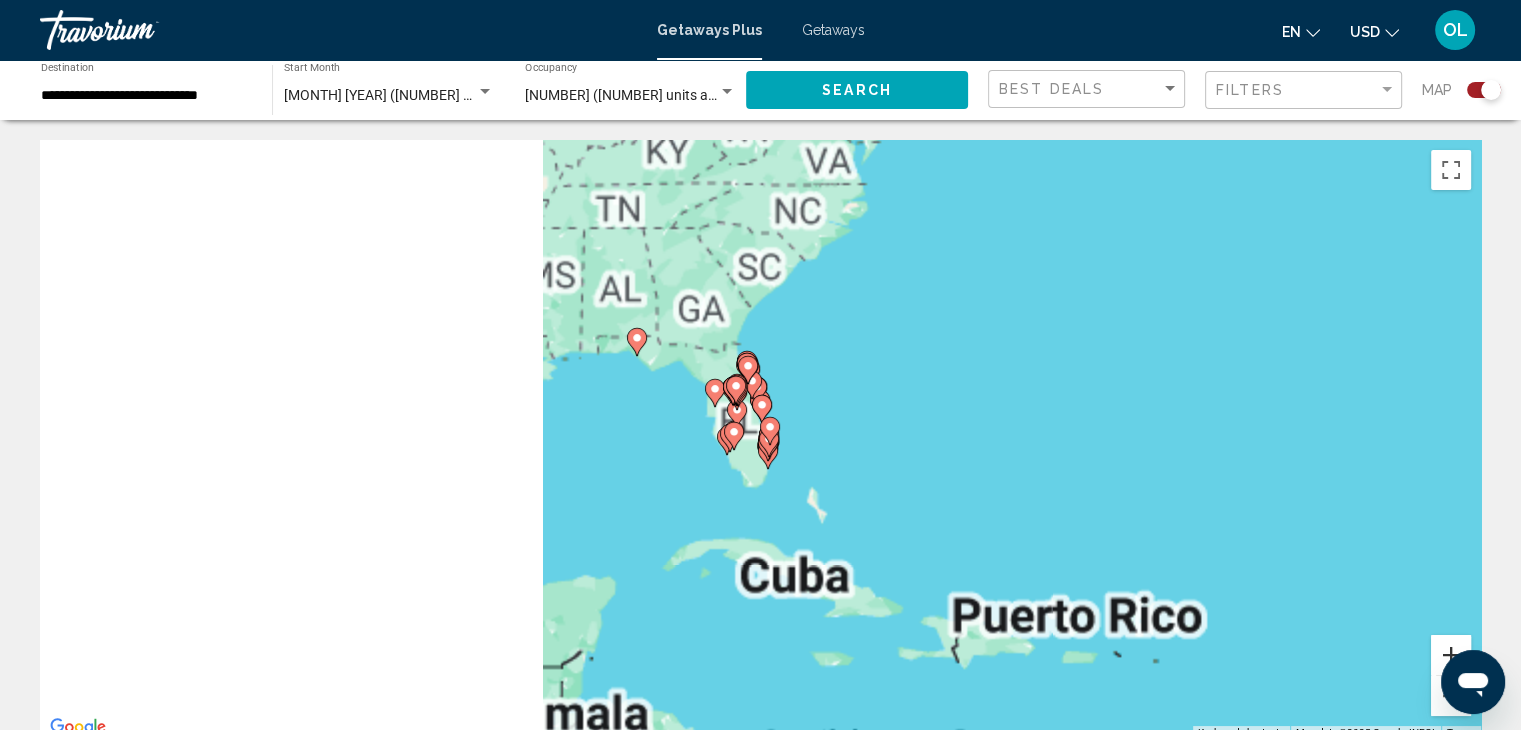 click at bounding box center [1451, 655] 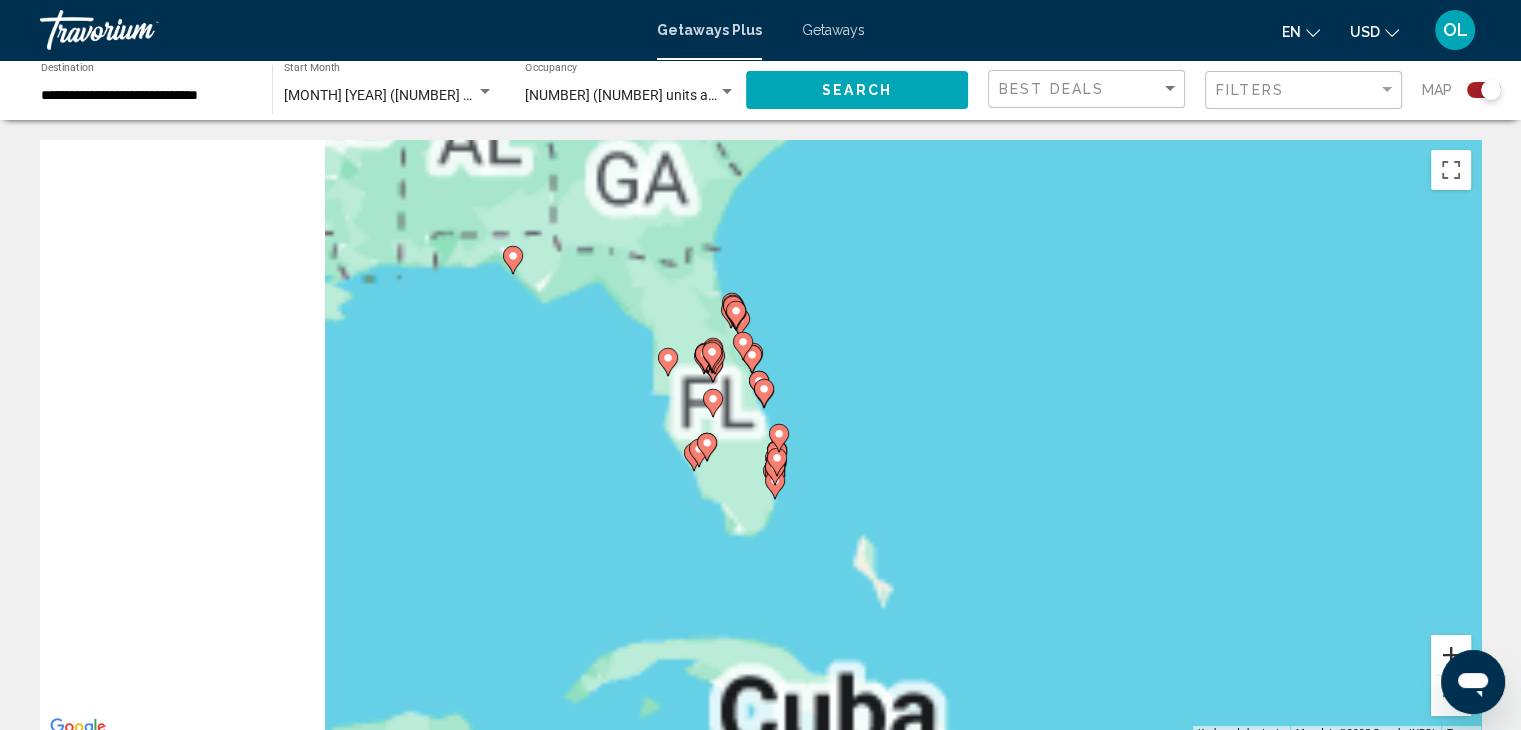 click at bounding box center [1451, 655] 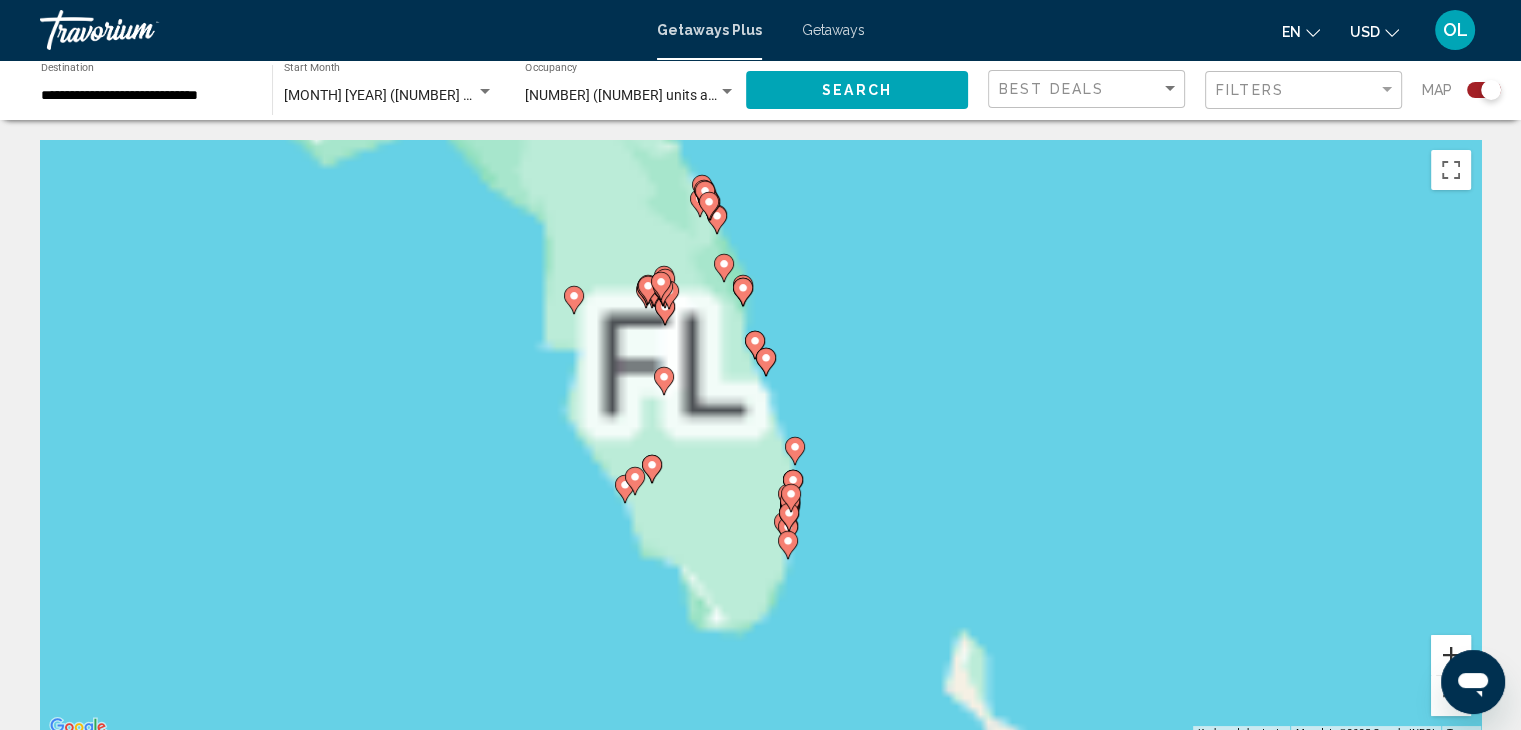 click at bounding box center [1451, 655] 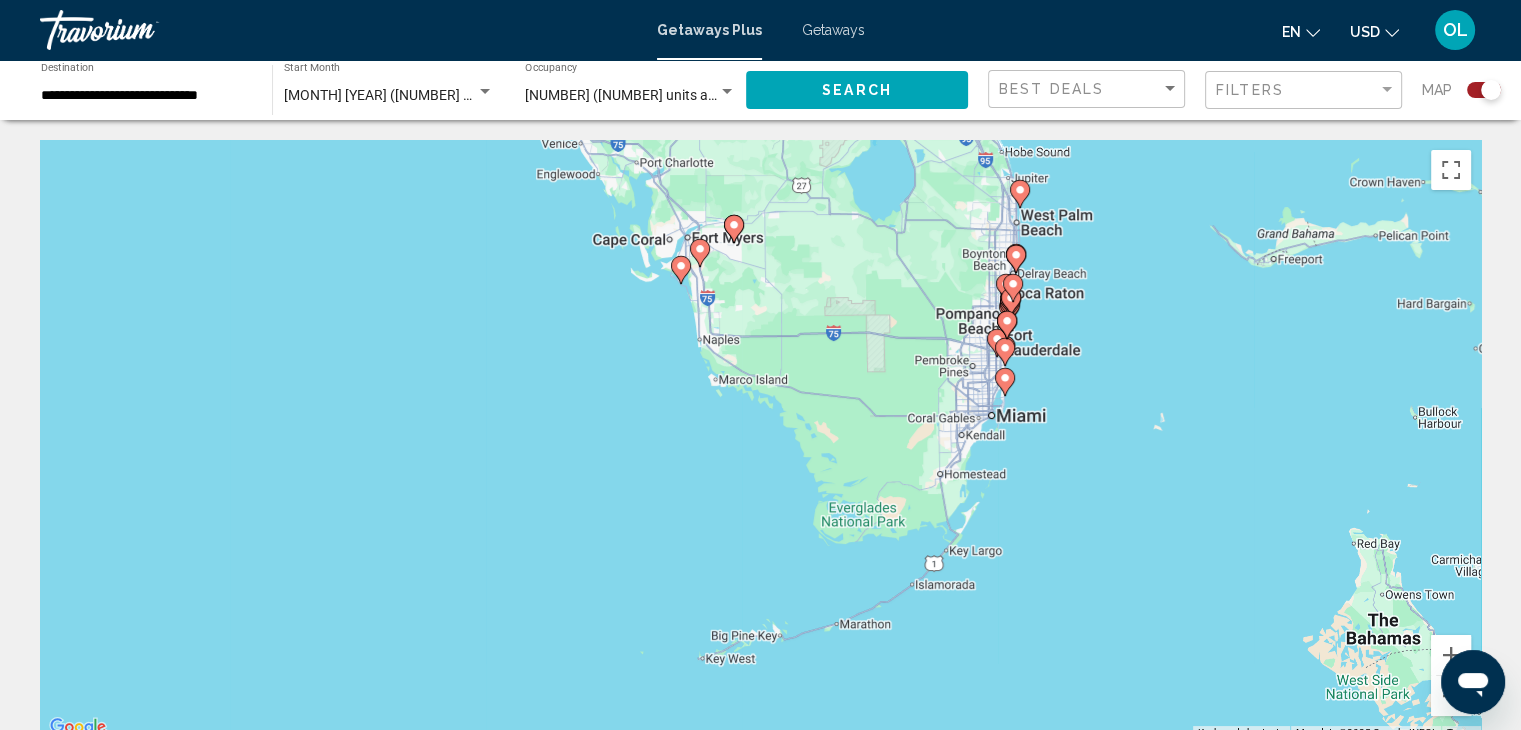 drag, startPoint x: 531, startPoint y: 429, endPoint x: 724, endPoint y: 144, distance: 344.20053 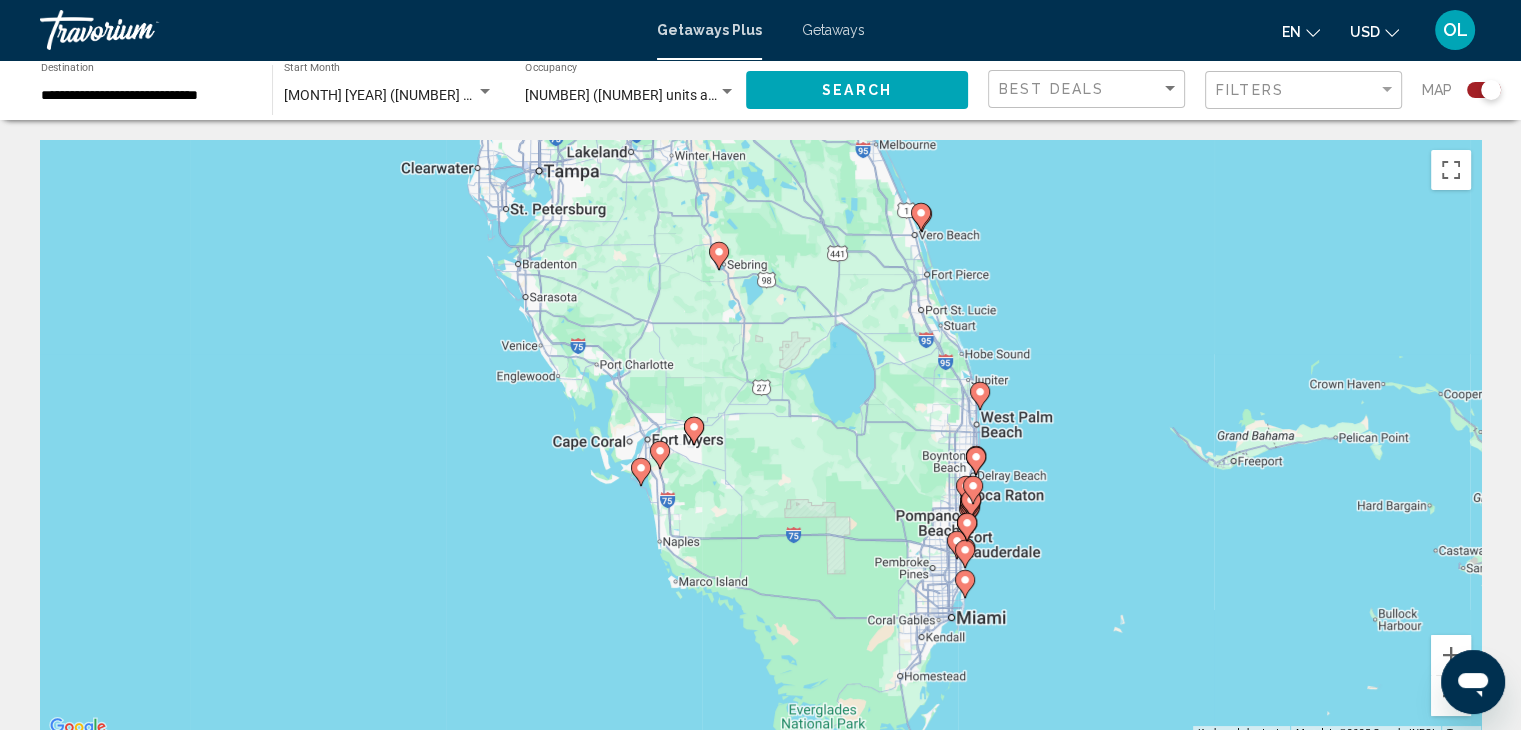drag, startPoint x: 496, startPoint y: 260, endPoint x: 456, endPoint y: 464, distance: 207.88458 